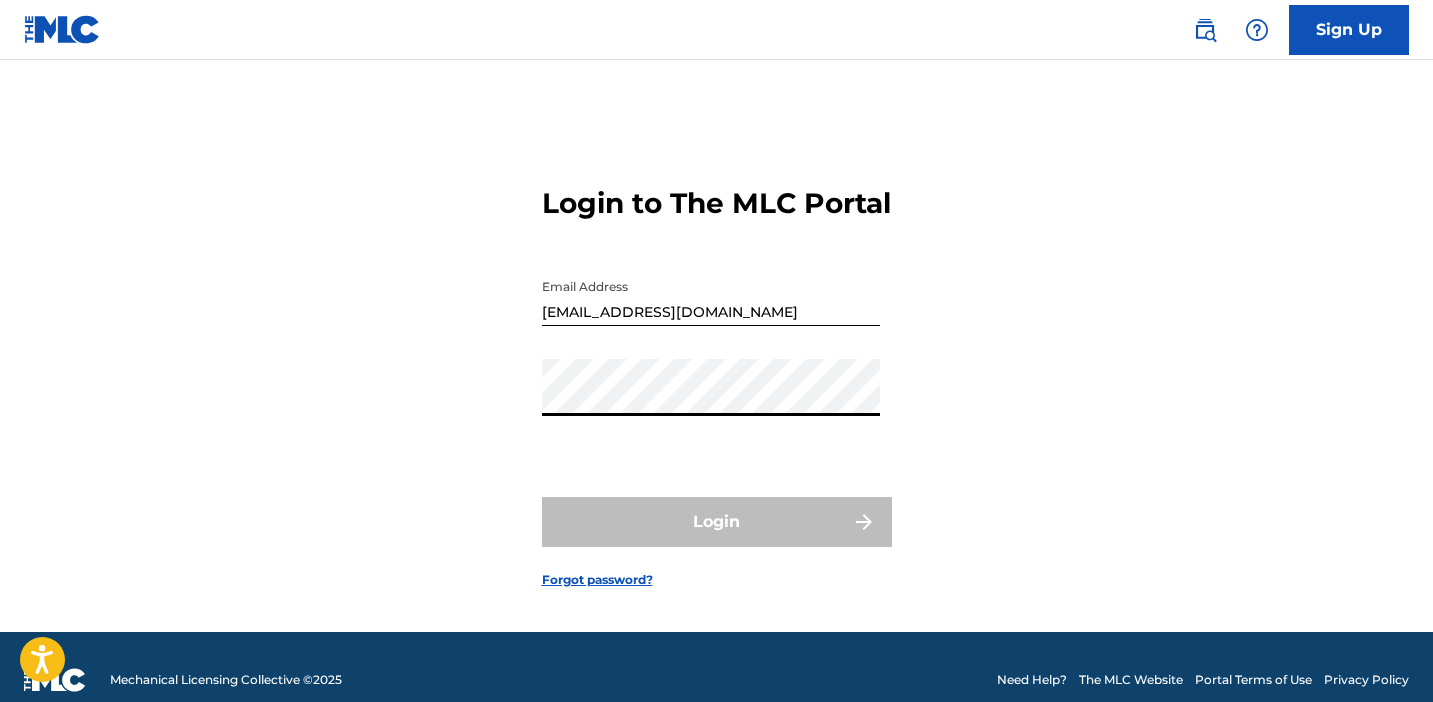 scroll, scrollTop: 0, scrollLeft: 0, axis: both 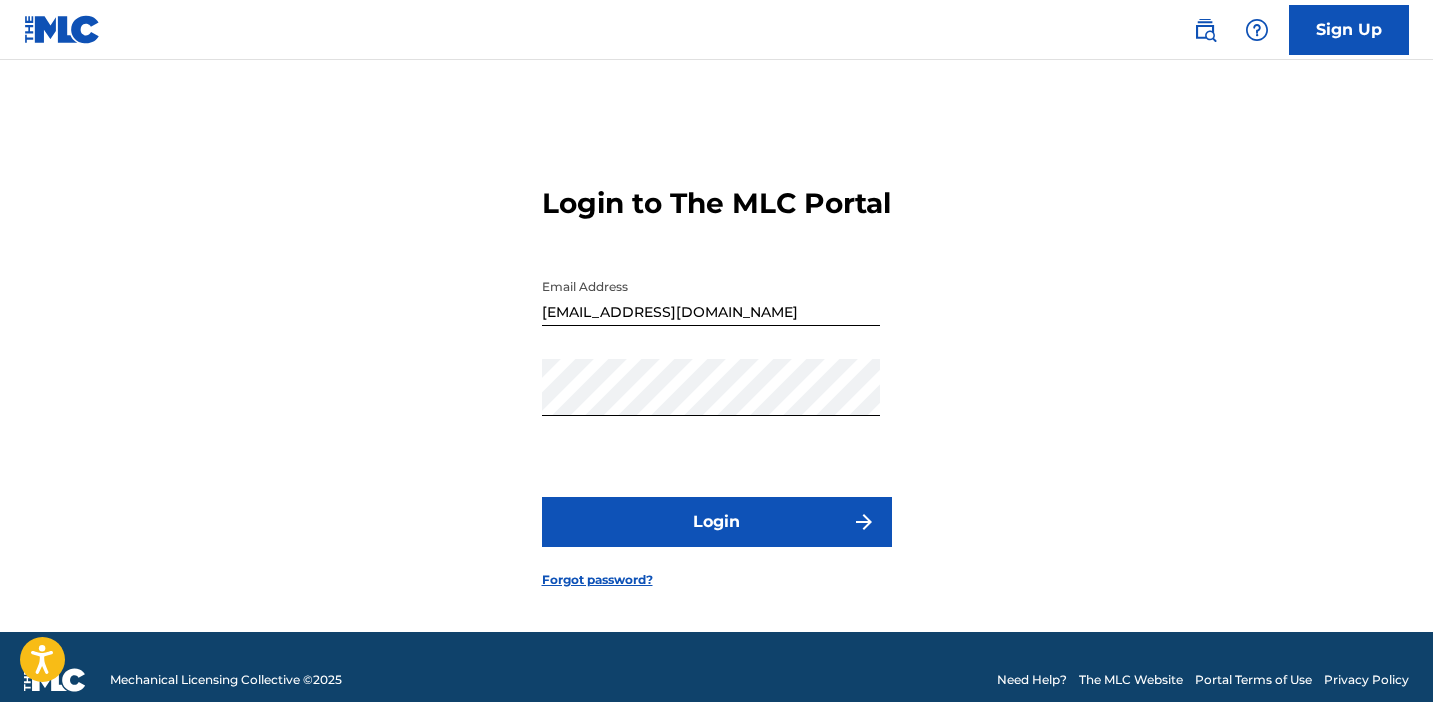click on "Login" at bounding box center (717, 522) 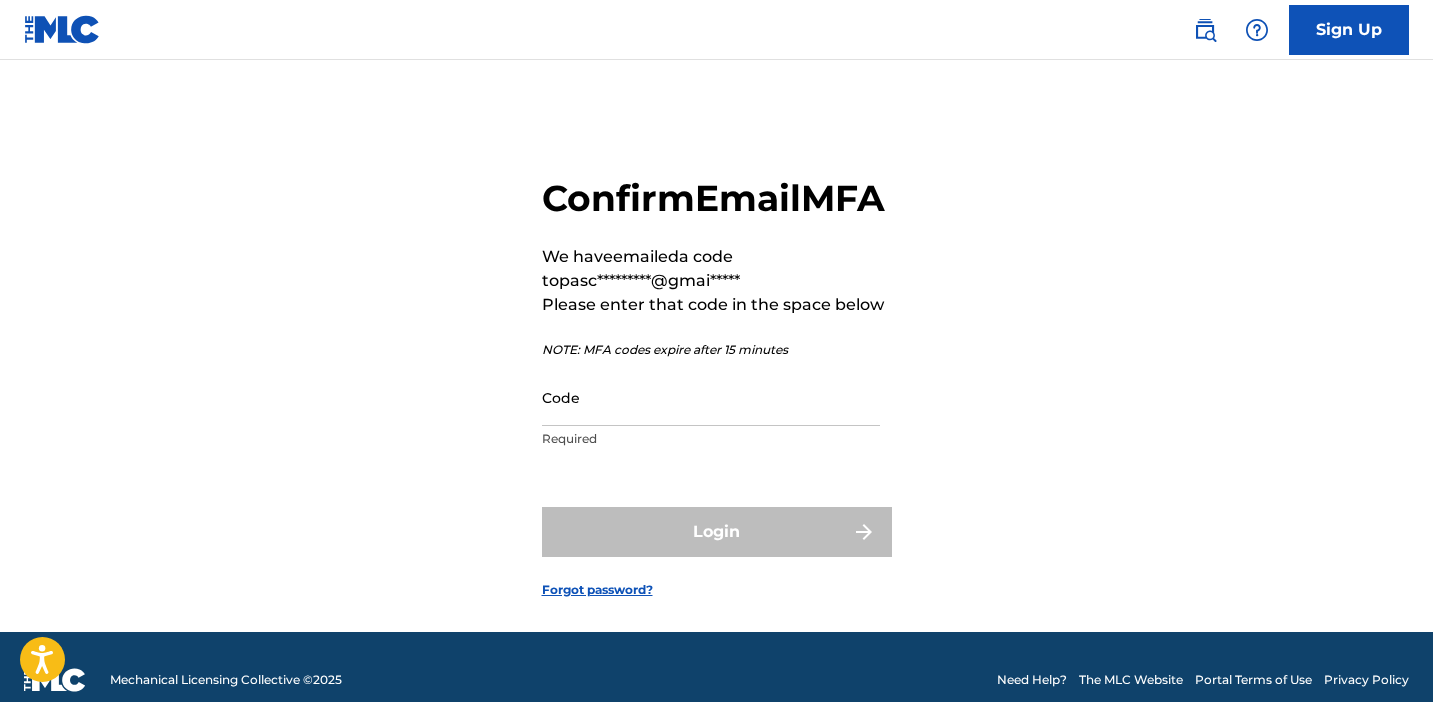 click on "Code" at bounding box center (711, 397) 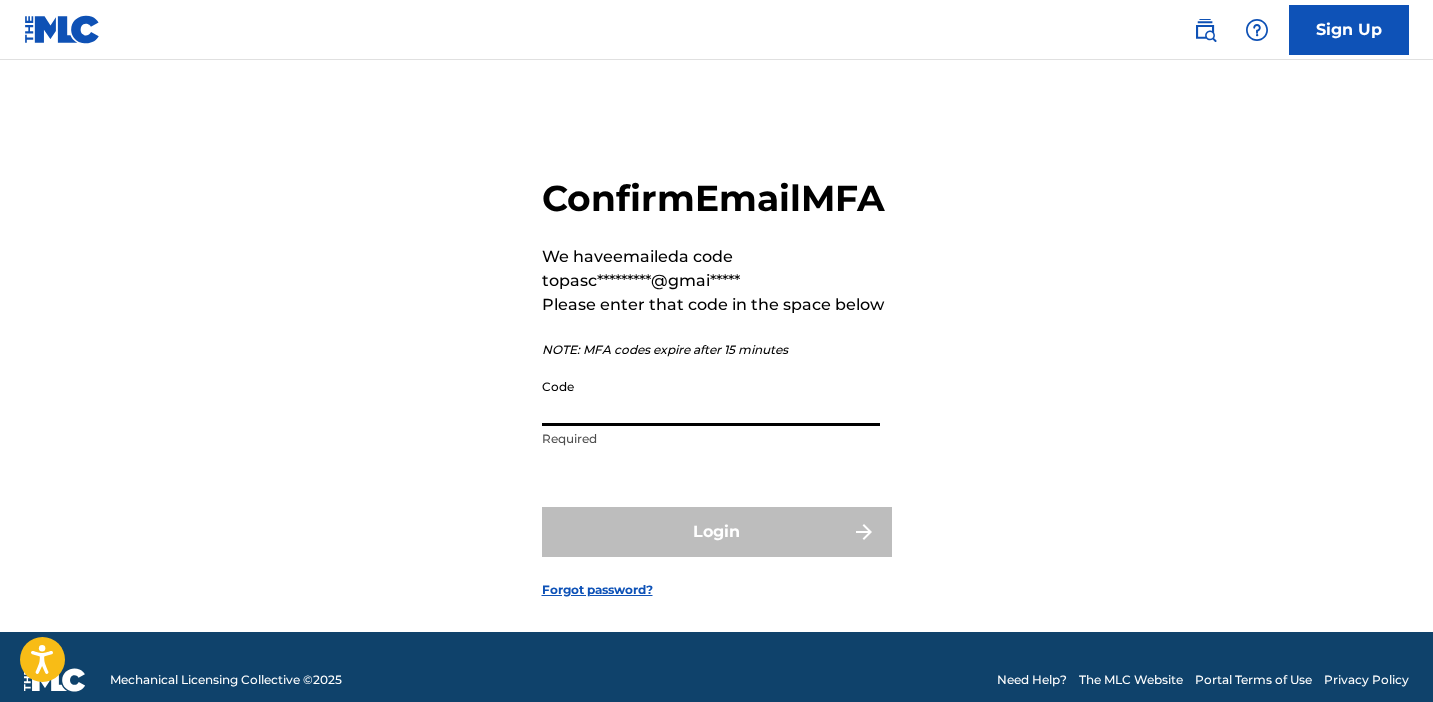 click on "Code" at bounding box center (711, 397) 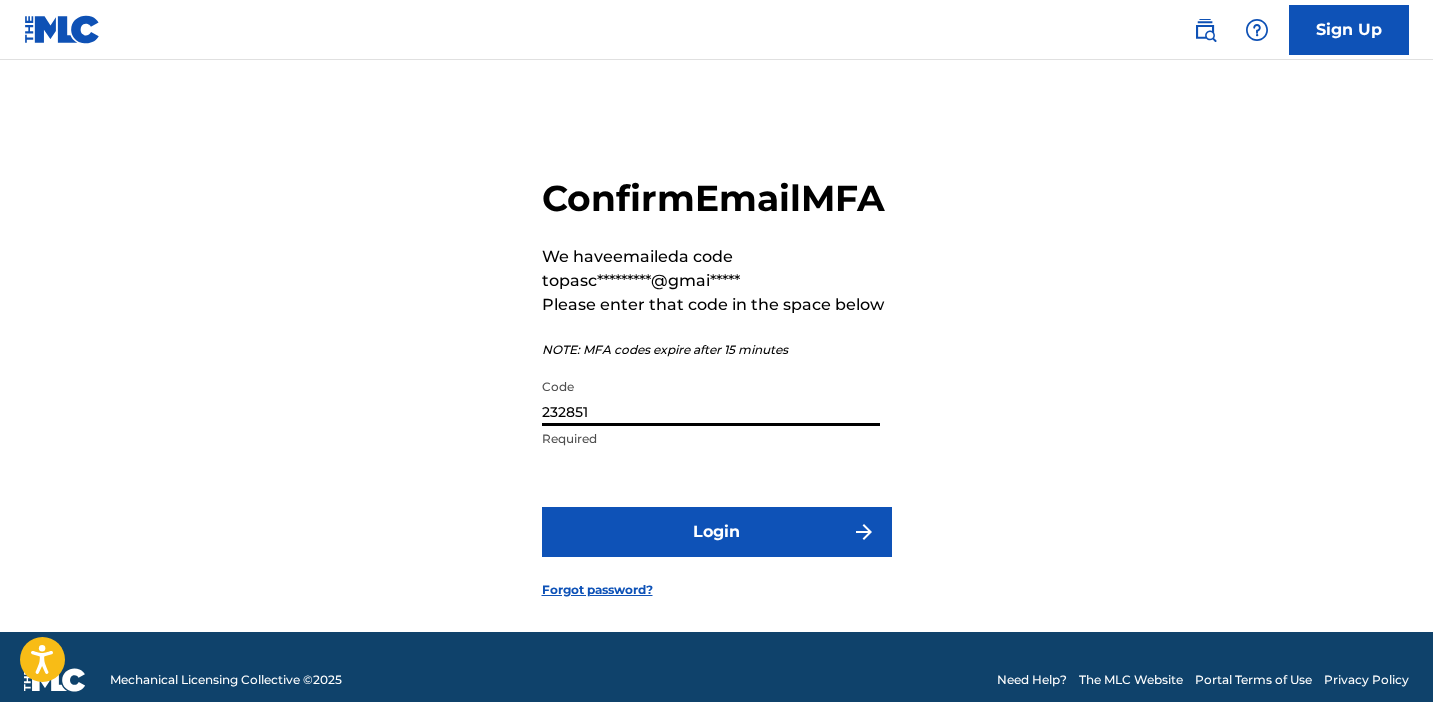 type on "232851" 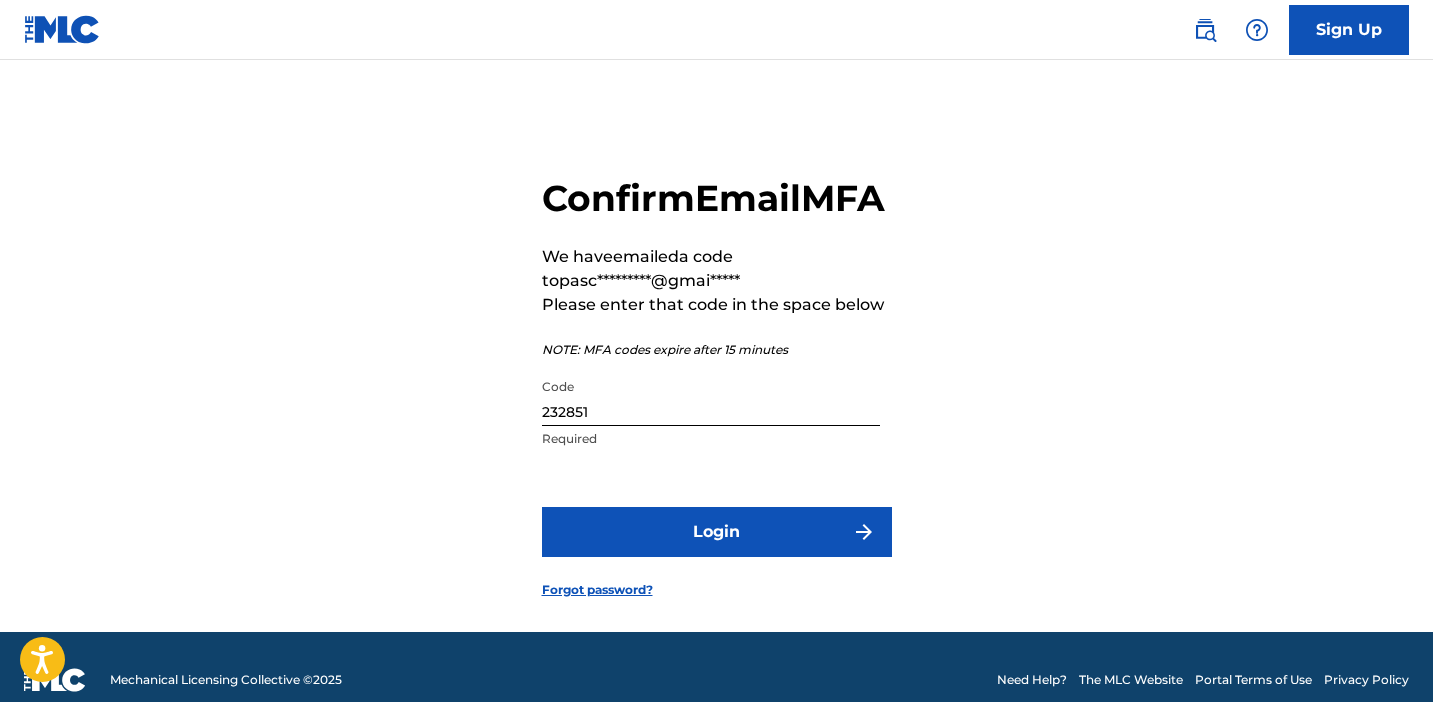 click on "Login" at bounding box center [717, 532] 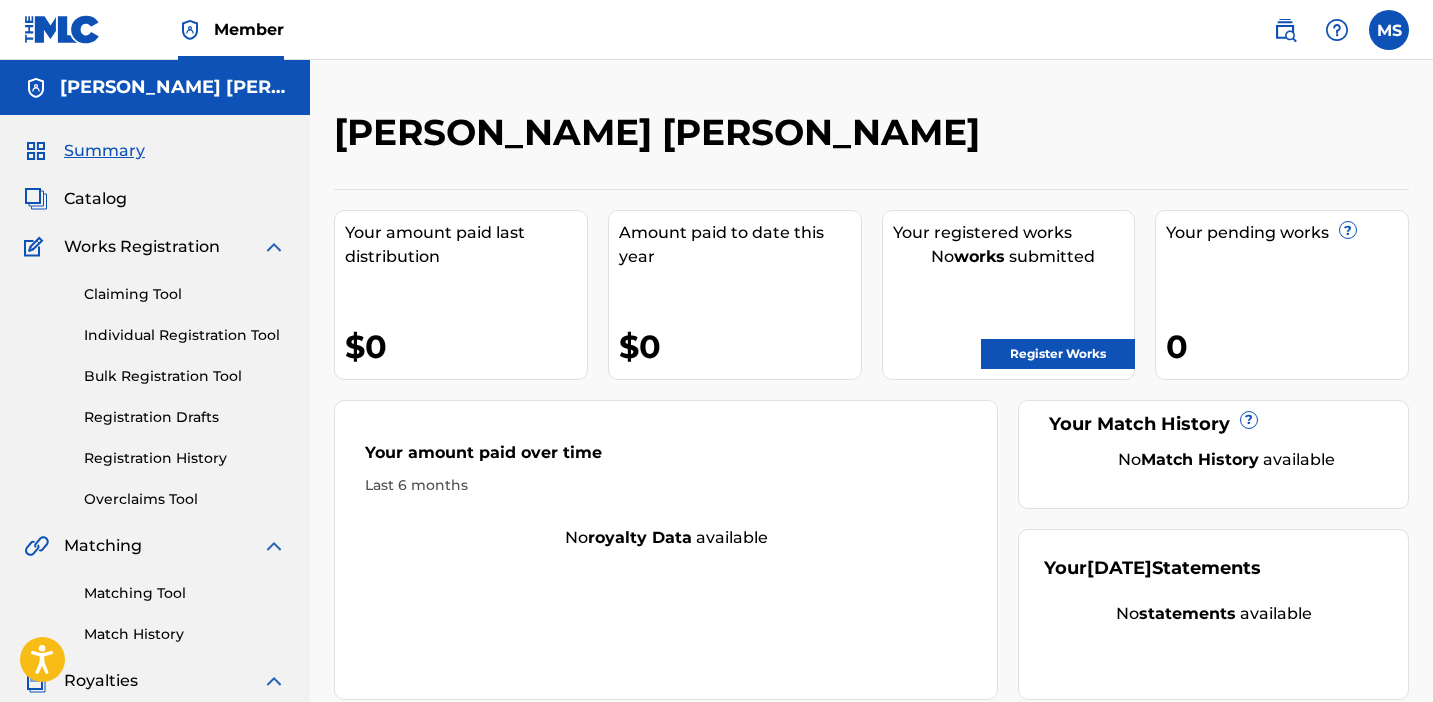 scroll, scrollTop: 0, scrollLeft: 0, axis: both 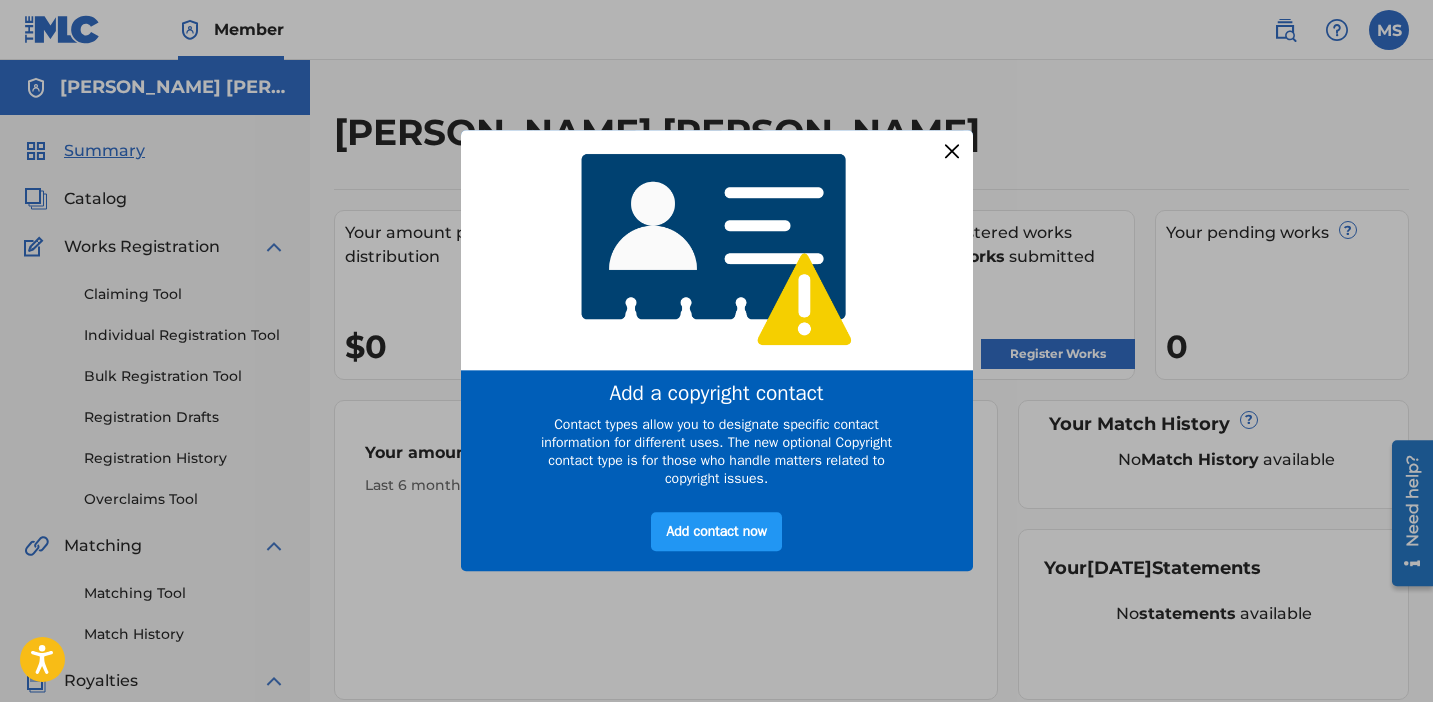 click at bounding box center [951, 151] 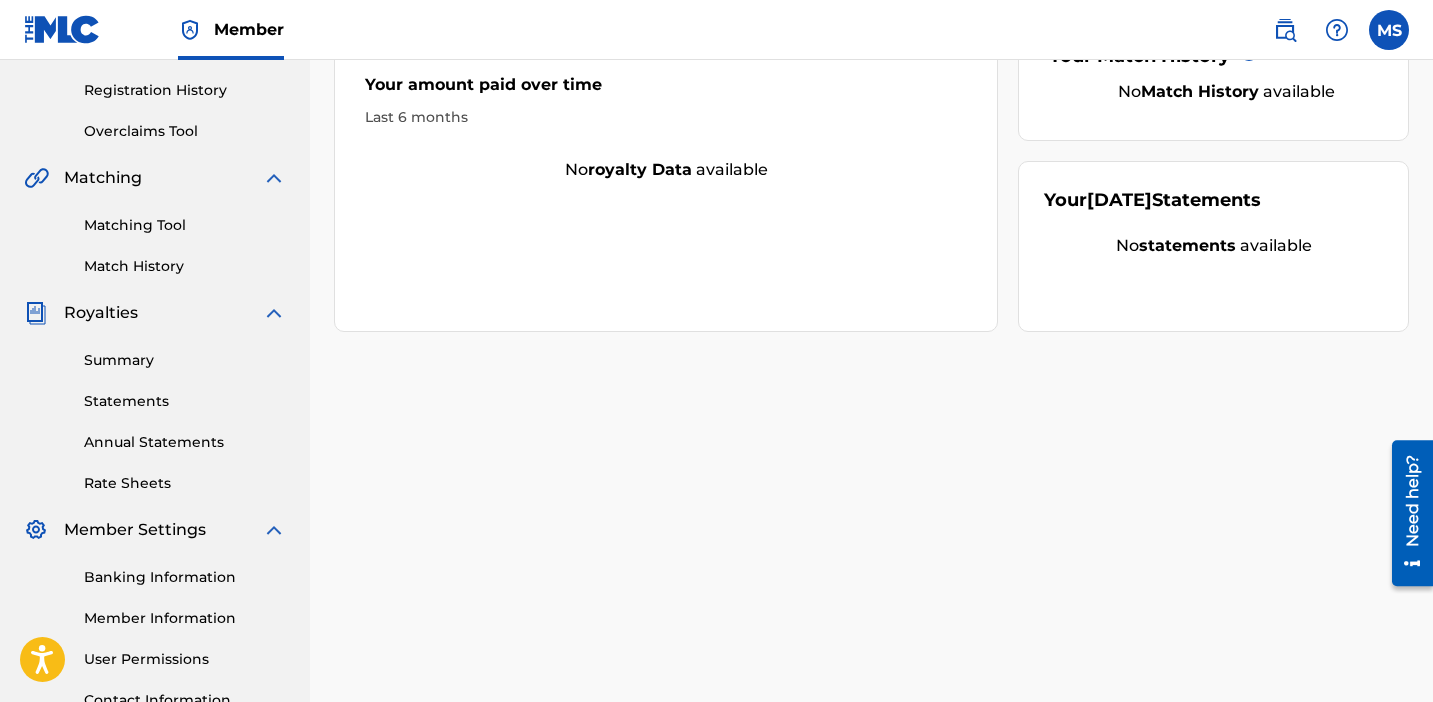scroll, scrollTop: 0, scrollLeft: 0, axis: both 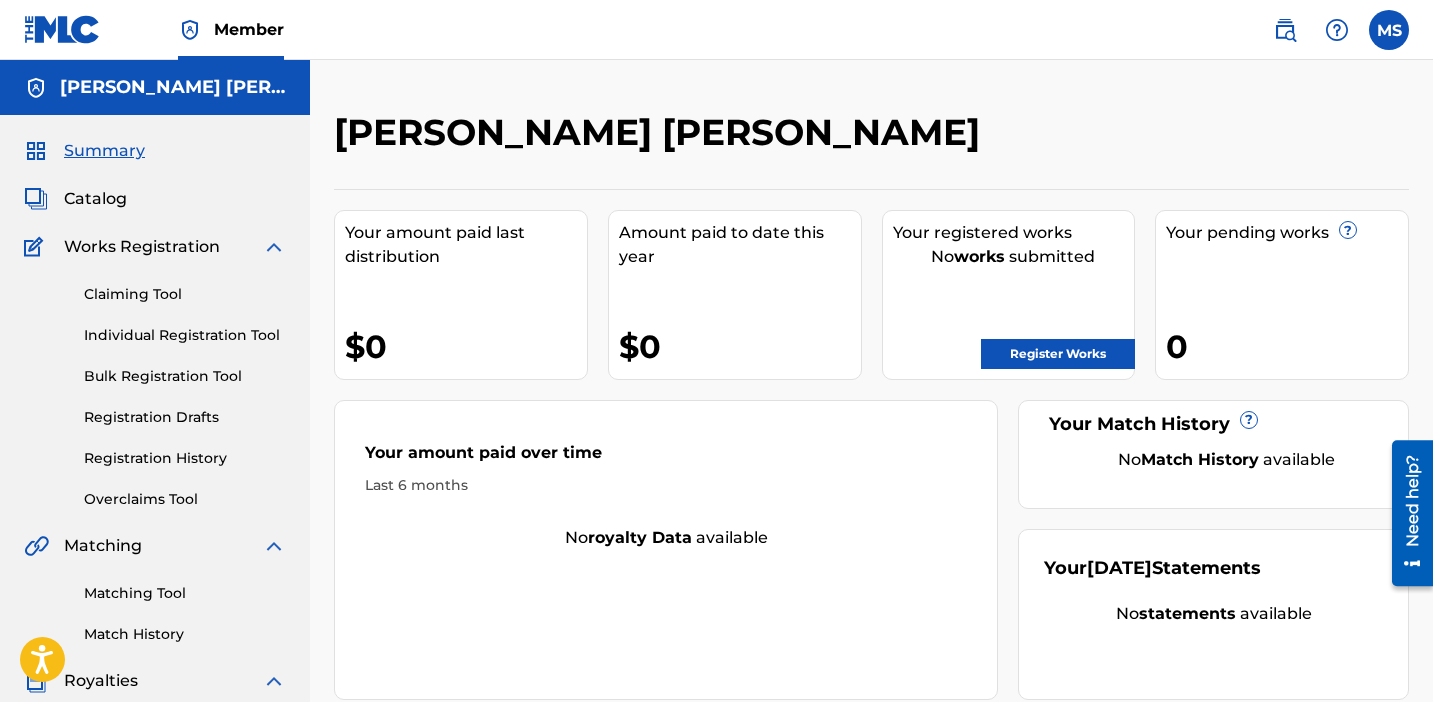 click on "Catalog" at bounding box center (95, 199) 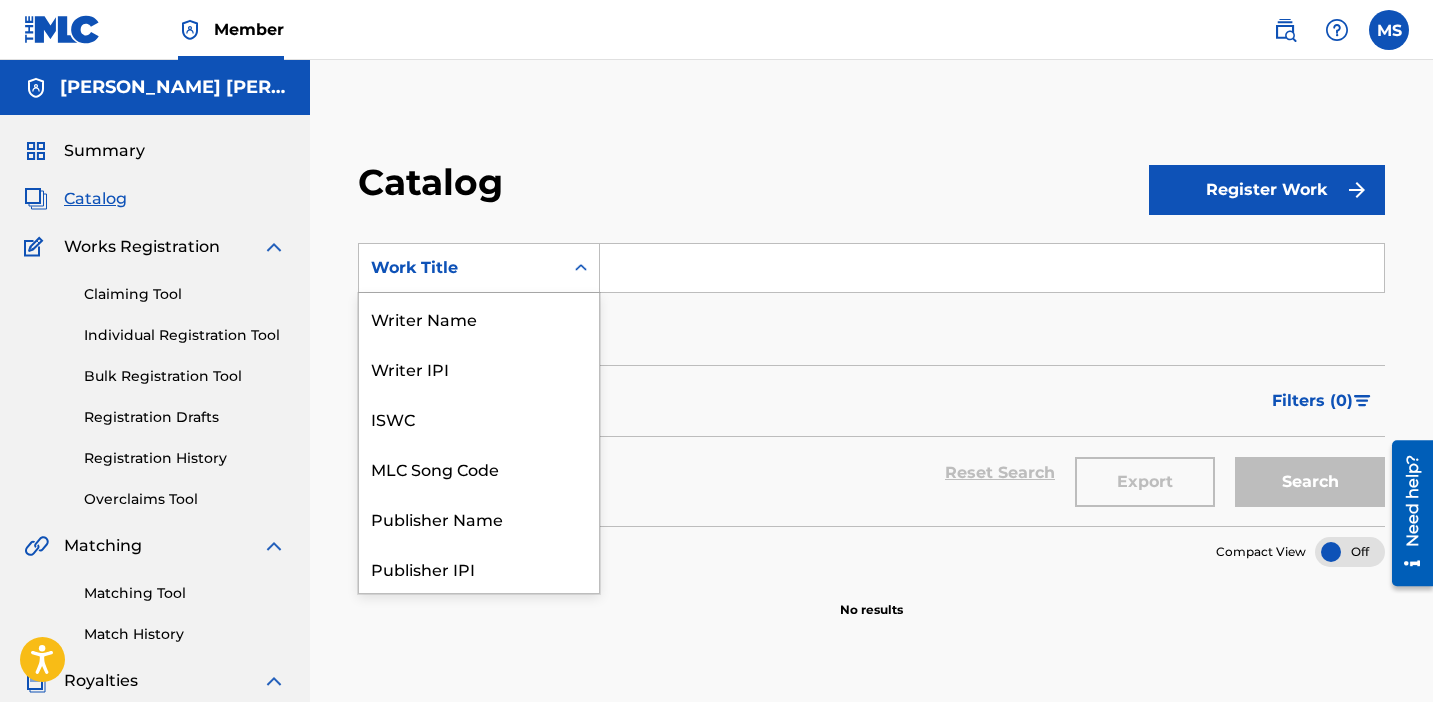 click 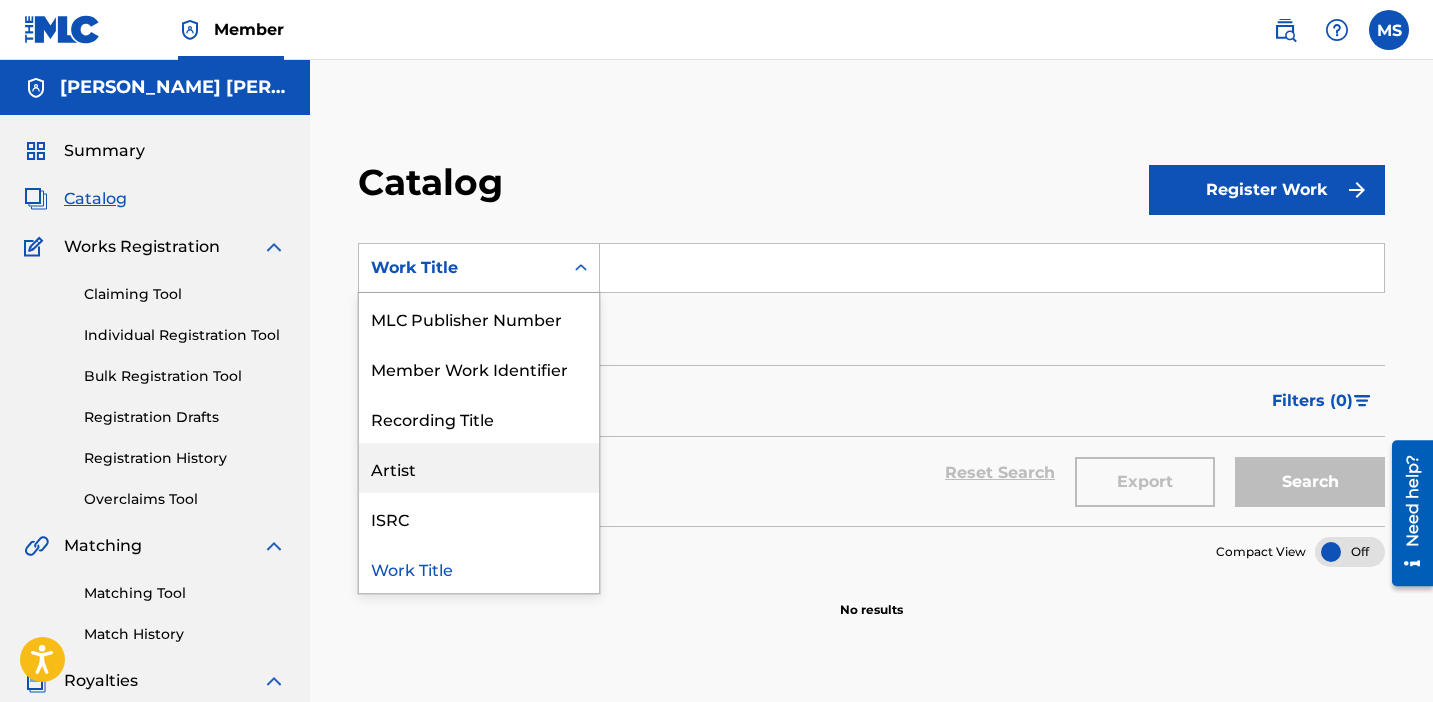 click on "Artist" at bounding box center (479, 468) 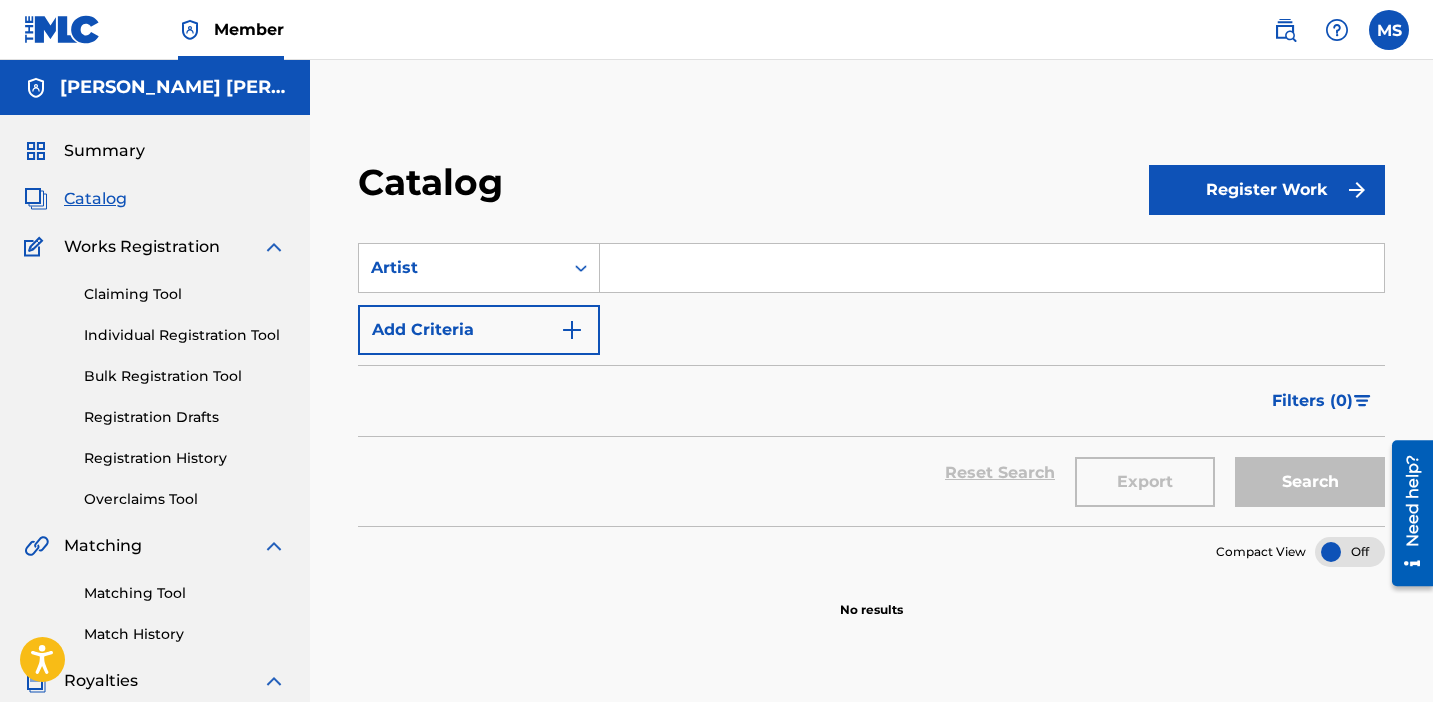click on "Add Criteria" at bounding box center (479, 330) 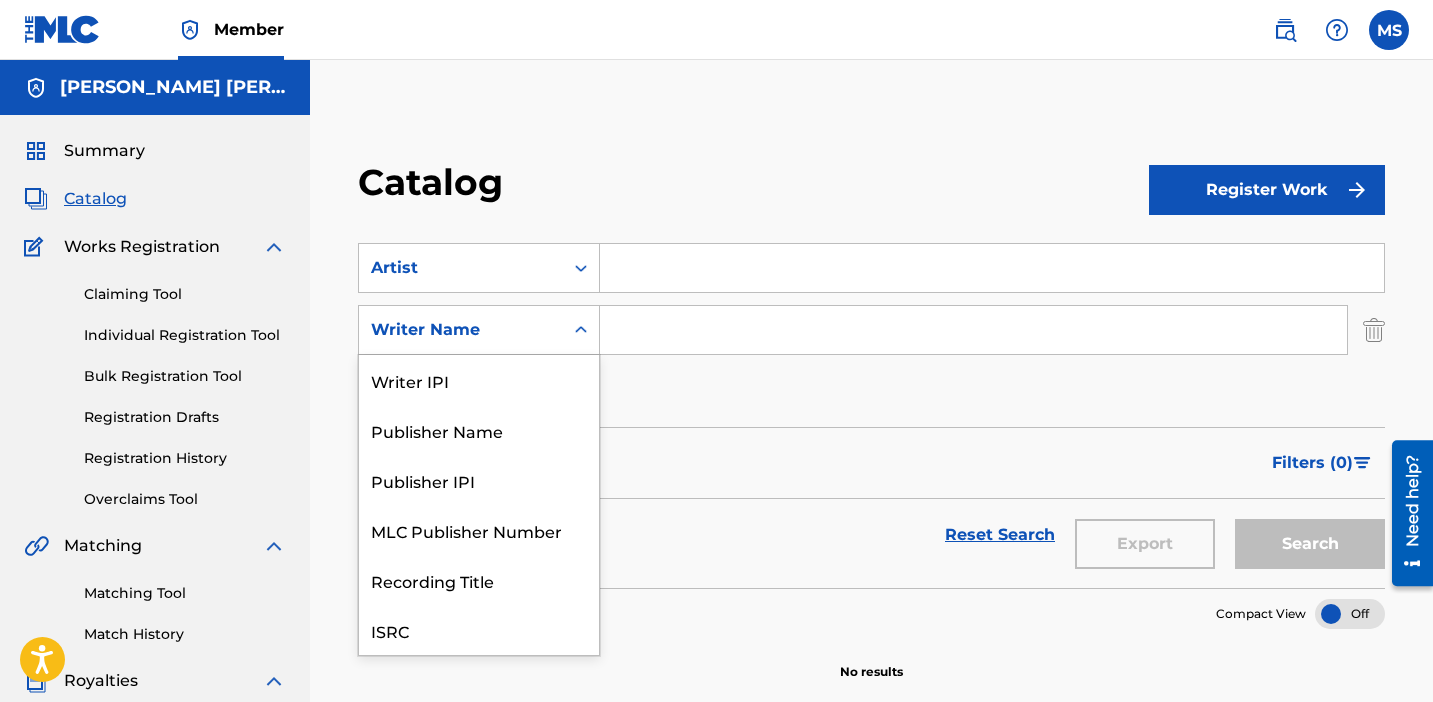 click at bounding box center [581, 330] 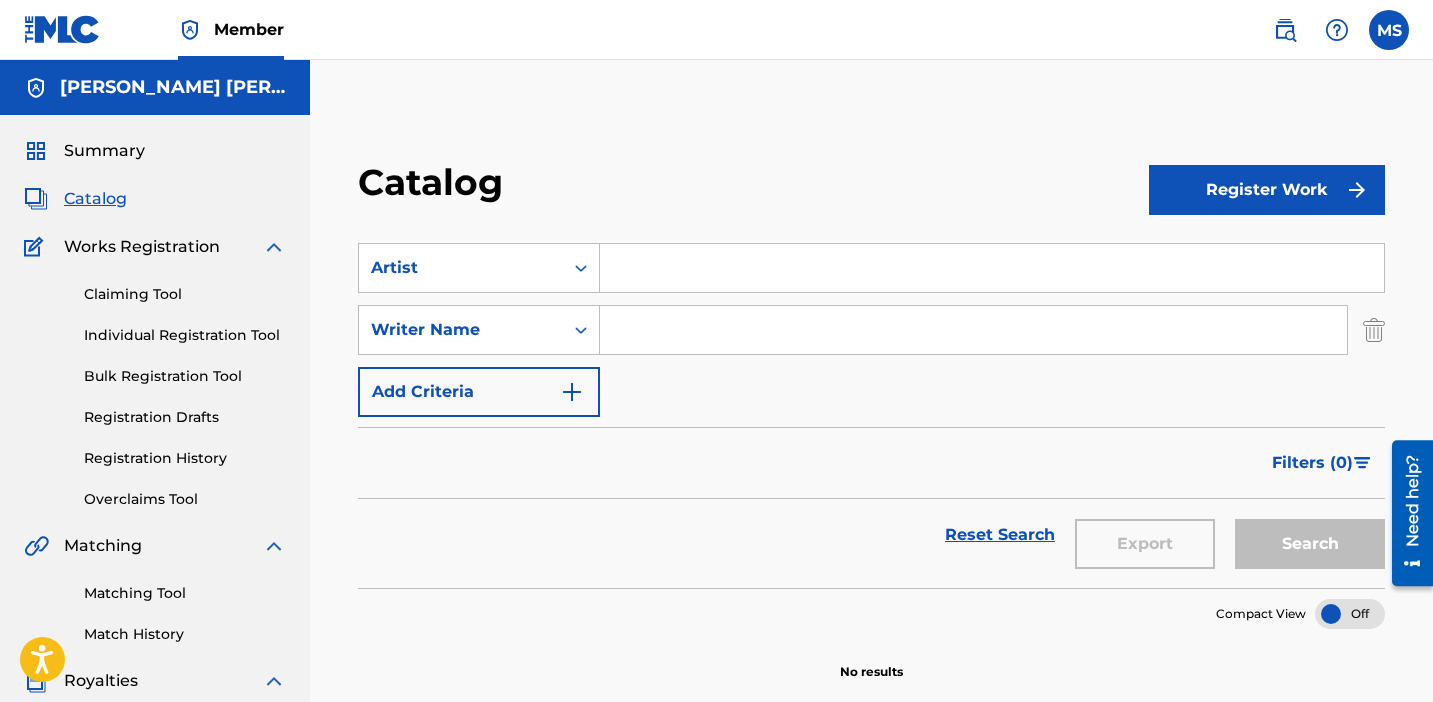 click at bounding box center [973, 330] 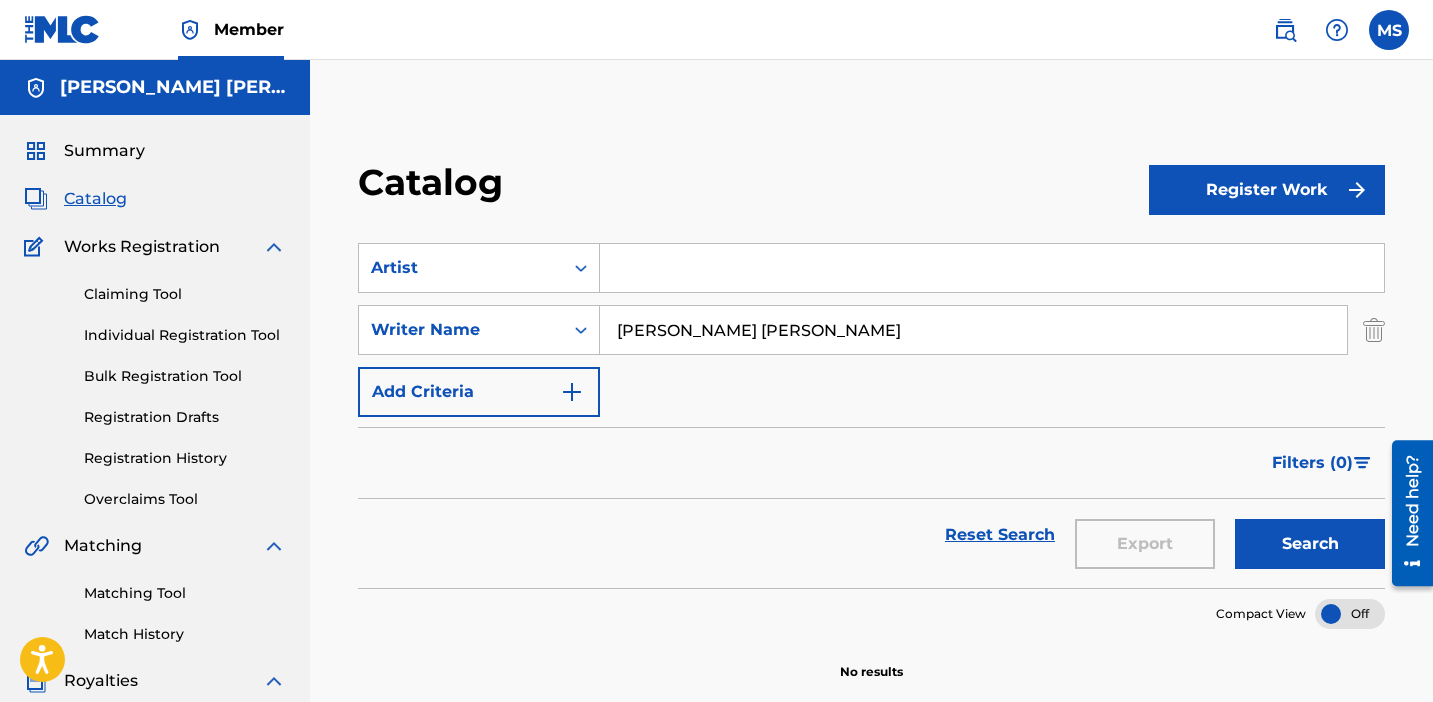 type on "[PERSON_NAME] [PERSON_NAME]" 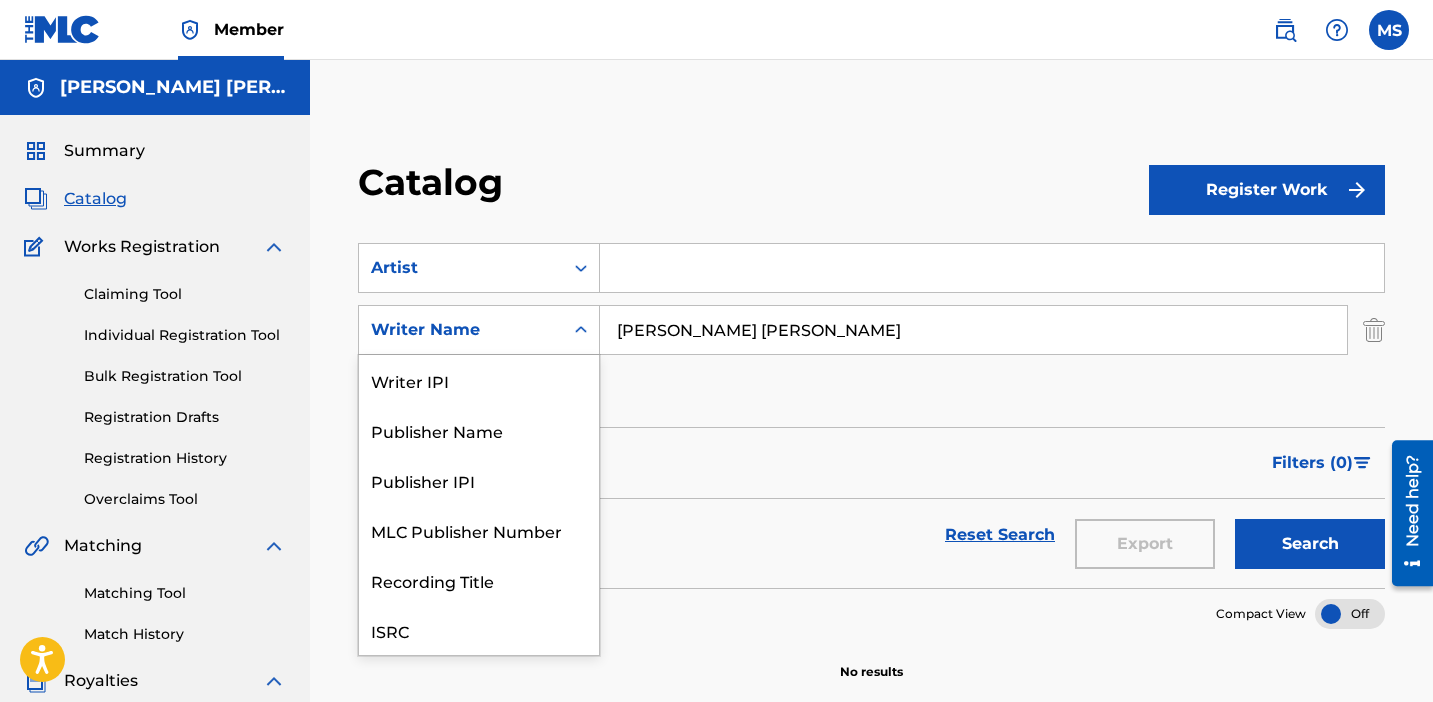 scroll, scrollTop: 50, scrollLeft: 0, axis: vertical 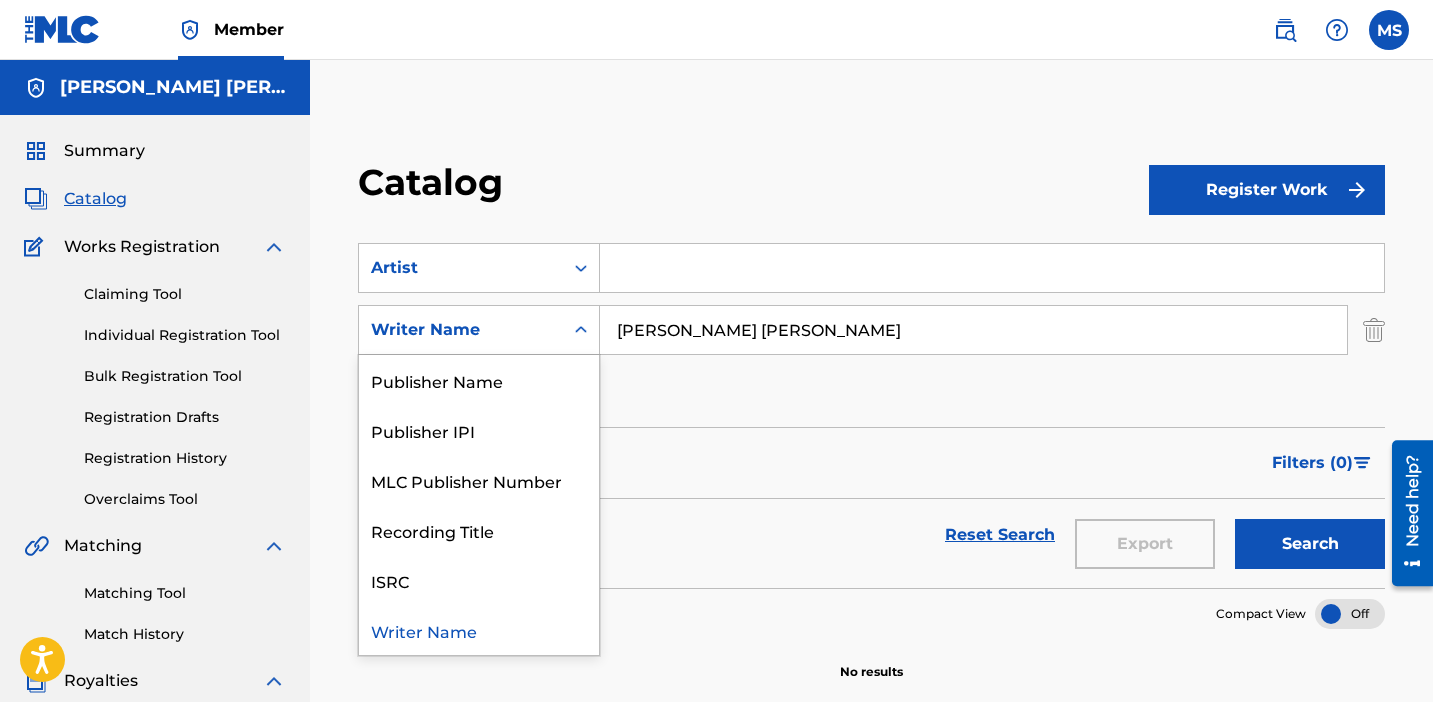 click at bounding box center [581, 330] 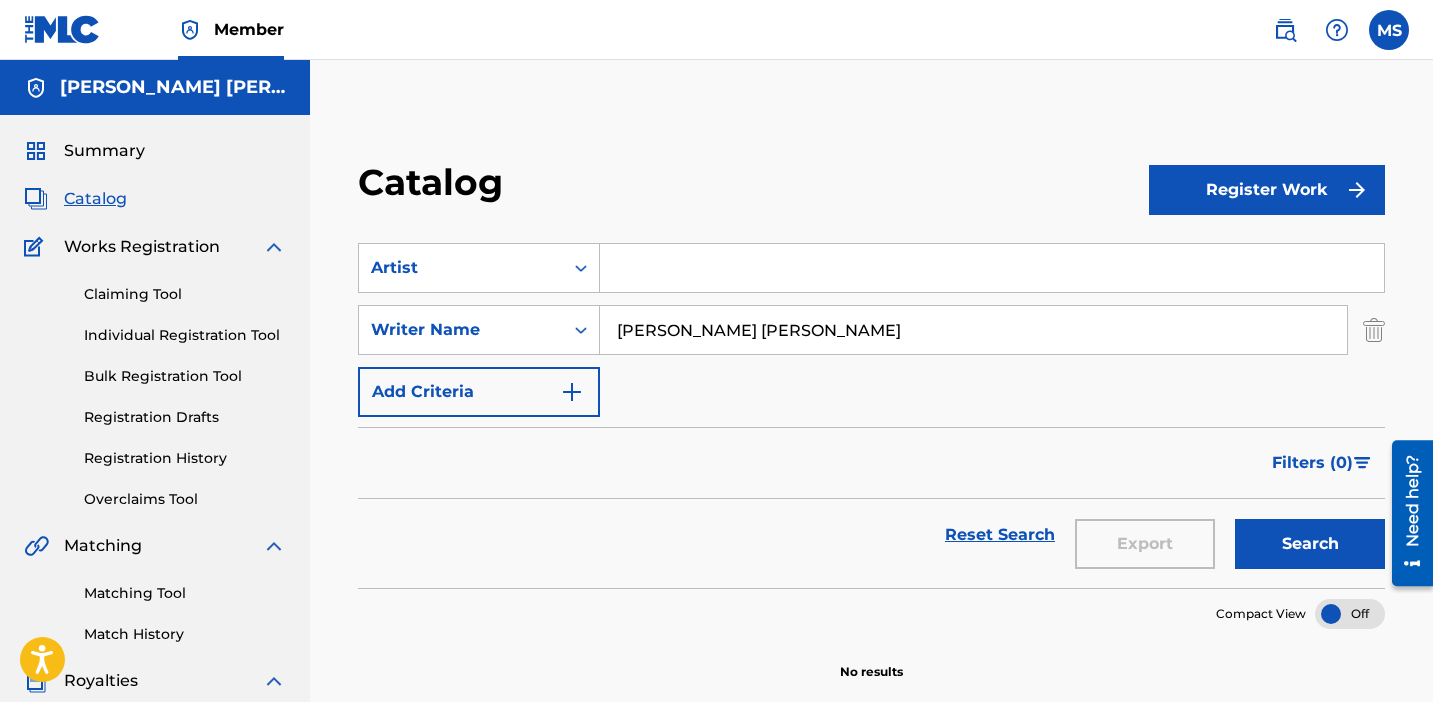 click on "SearchWithCriteria3e30c61d-7147-4d6d-90db-916de78f475a Artist SearchWithCriteria3d09c86a-a3f8-4f9f-a001-731431ca088a Writer Name [PERSON_NAME] [PERSON_NAME] Add Criteria" at bounding box center (871, 330) 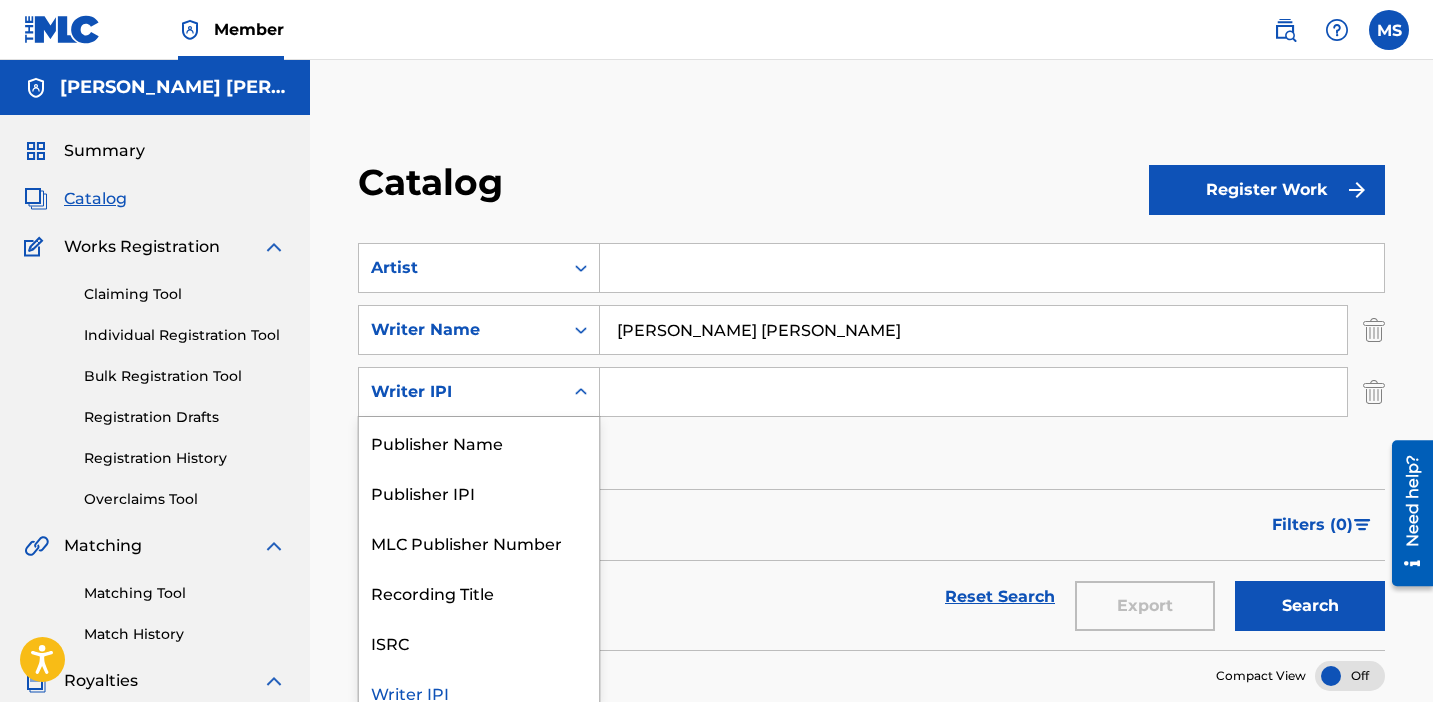 click at bounding box center [581, 392] 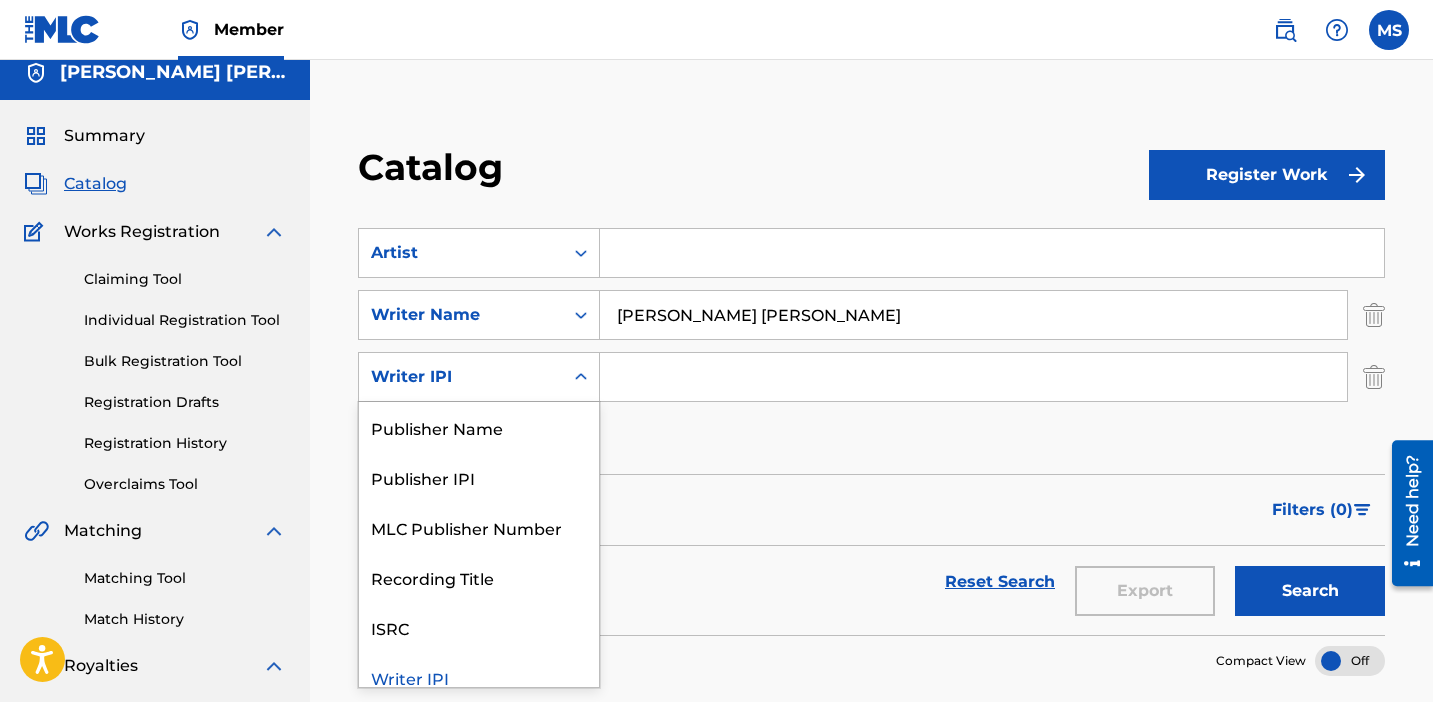 scroll, scrollTop: 16, scrollLeft: 0, axis: vertical 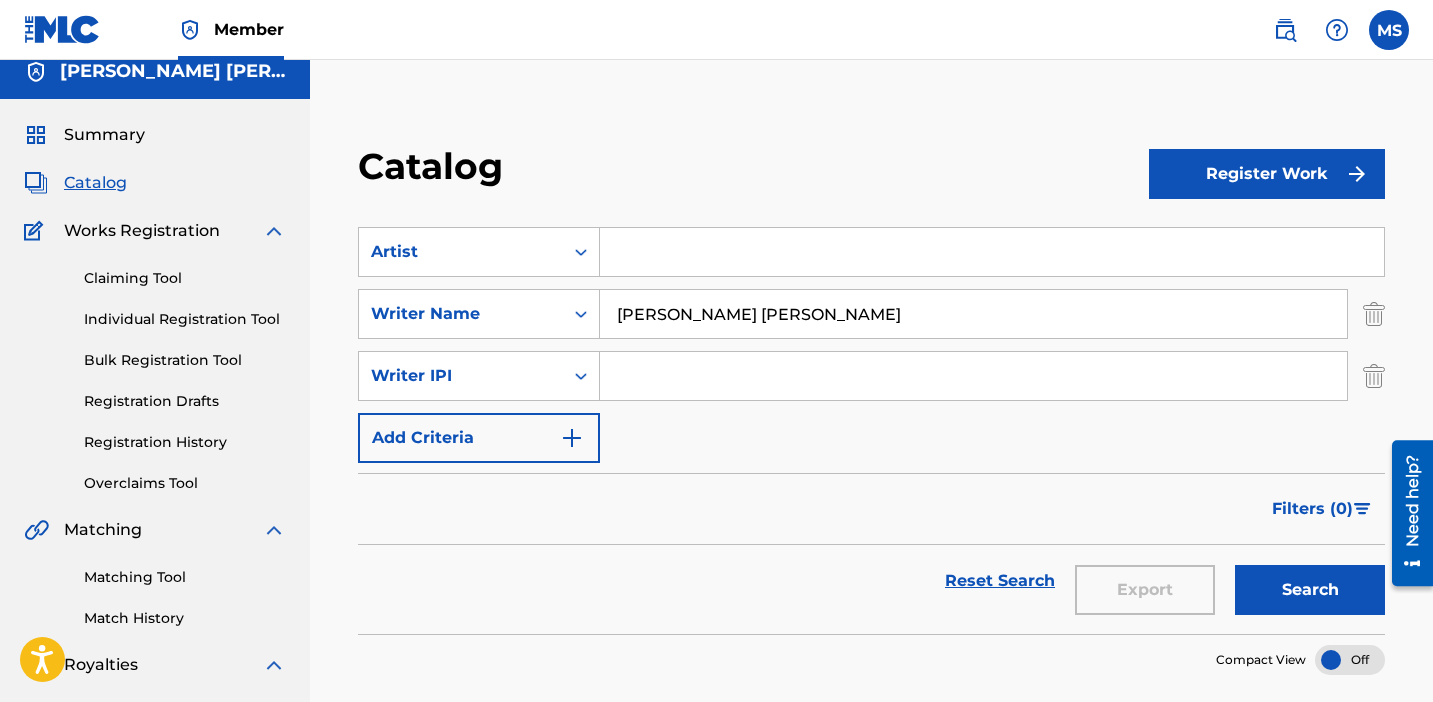 click on "SearchWithCriteria3e30c61d-7147-4d6d-90db-916de78f475a Artist SearchWithCriteria3d09c86a-a3f8-4f9f-a001-731431ca088a Writer Name [PERSON_NAME] [PERSON_NAME] SearchWithCriteria7632f7e7-897a-4283-876f-40690e112e42 Writer IPI Add Criteria" at bounding box center (871, 345) 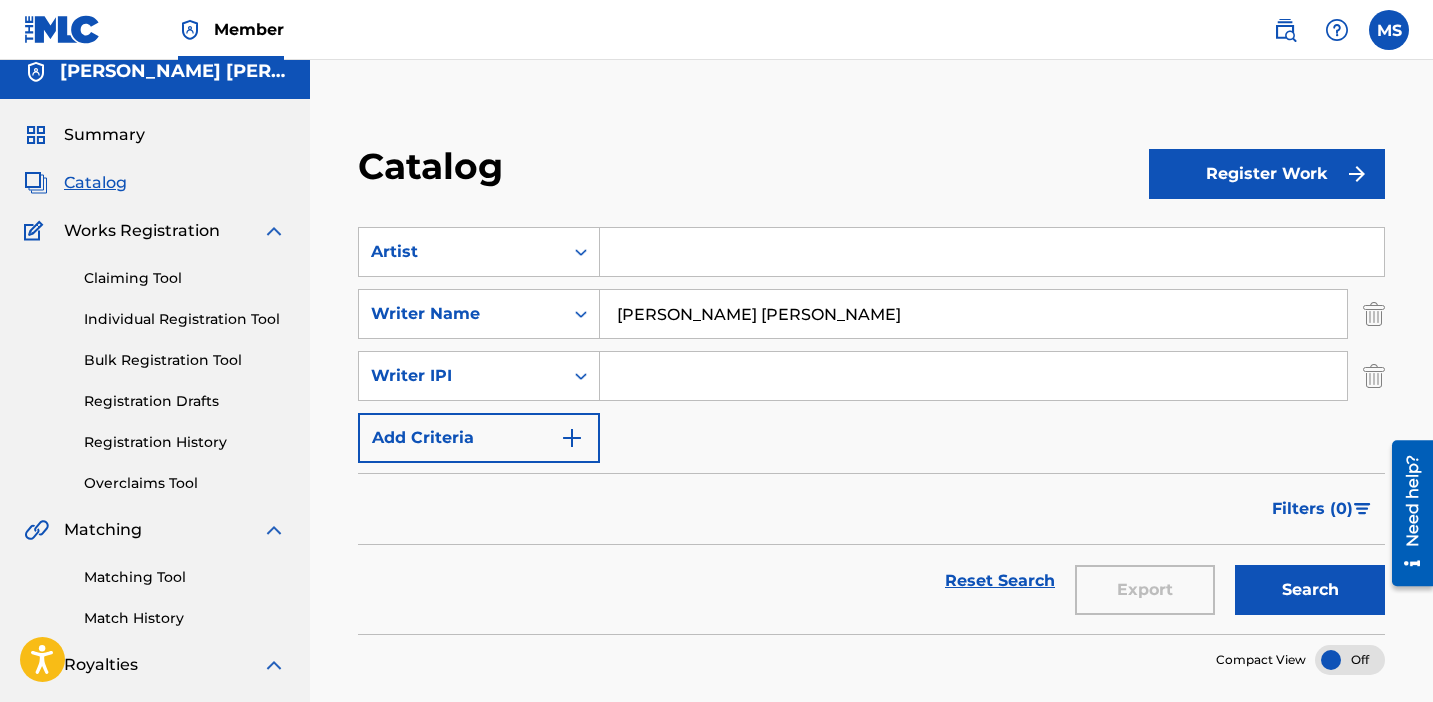 click at bounding box center [973, 376] 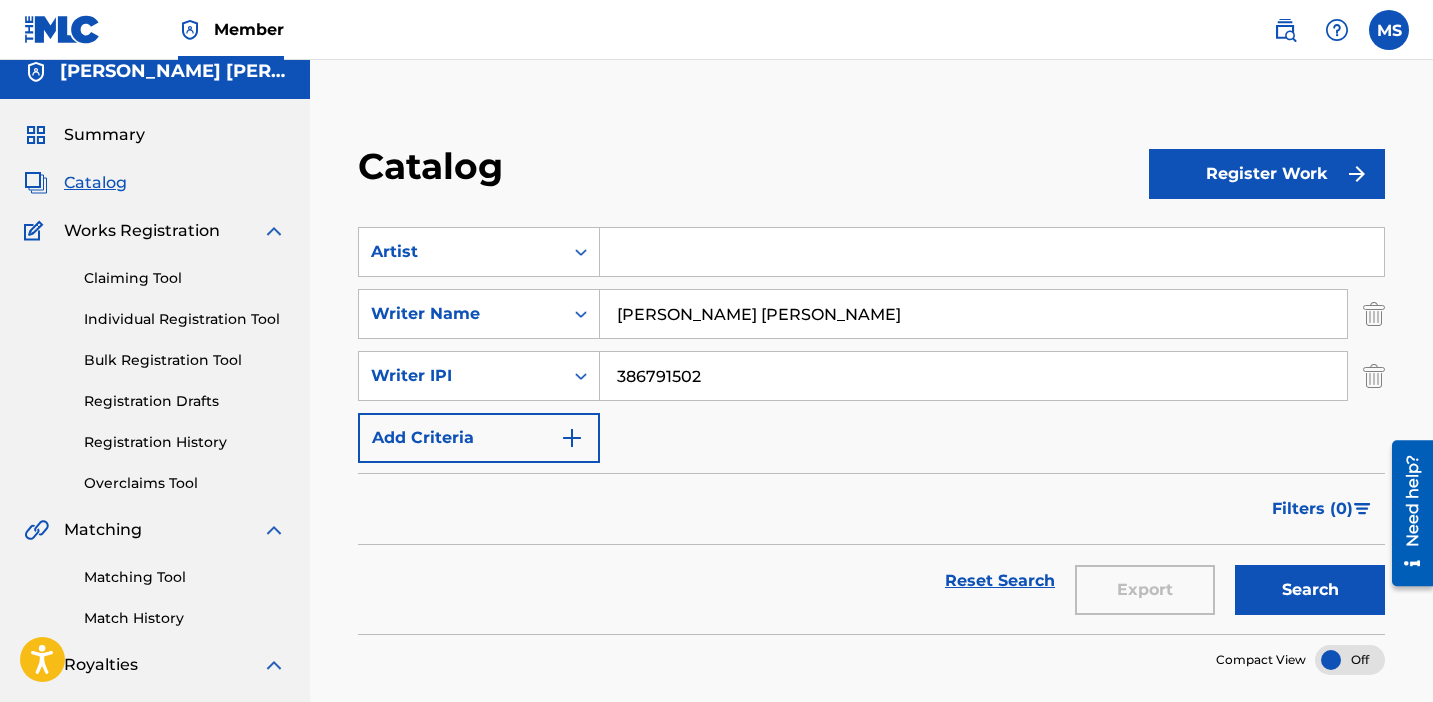 type on "386791502" 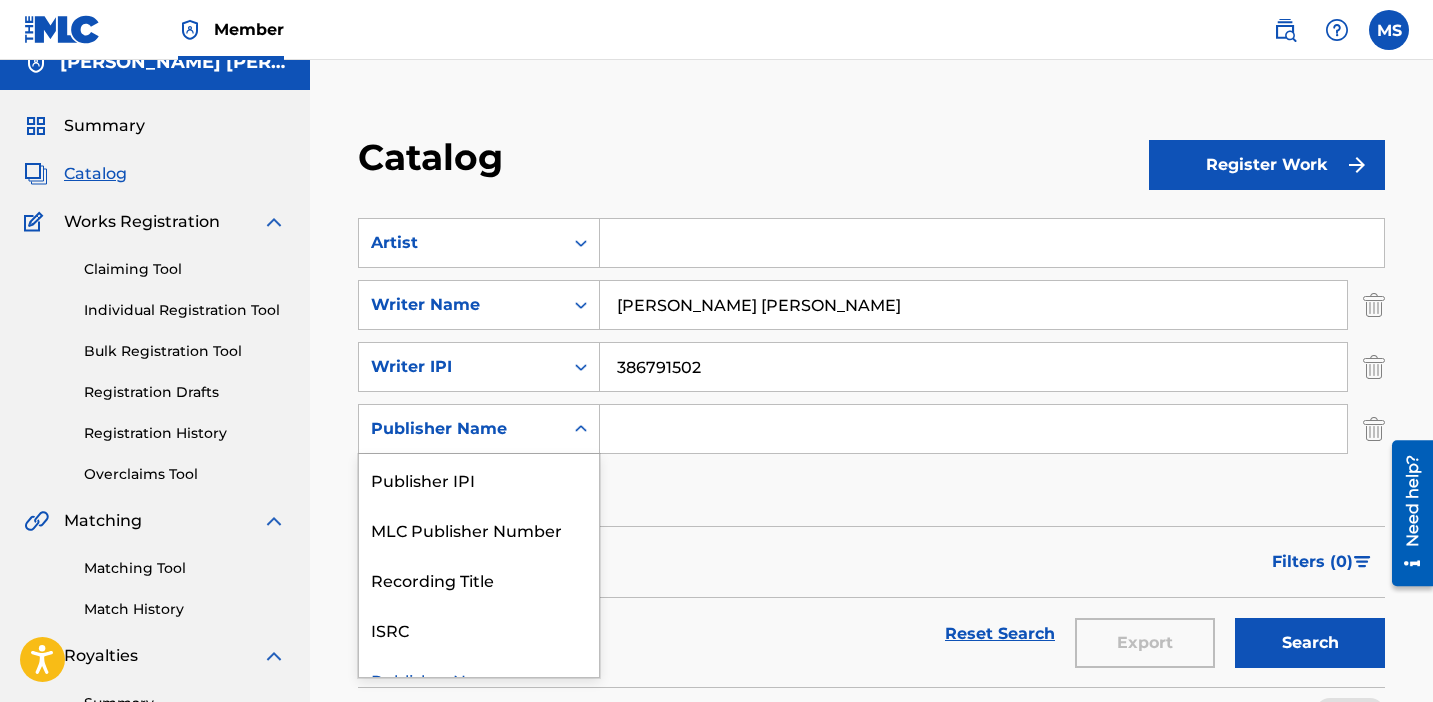 click at bounding box center (581, 429) 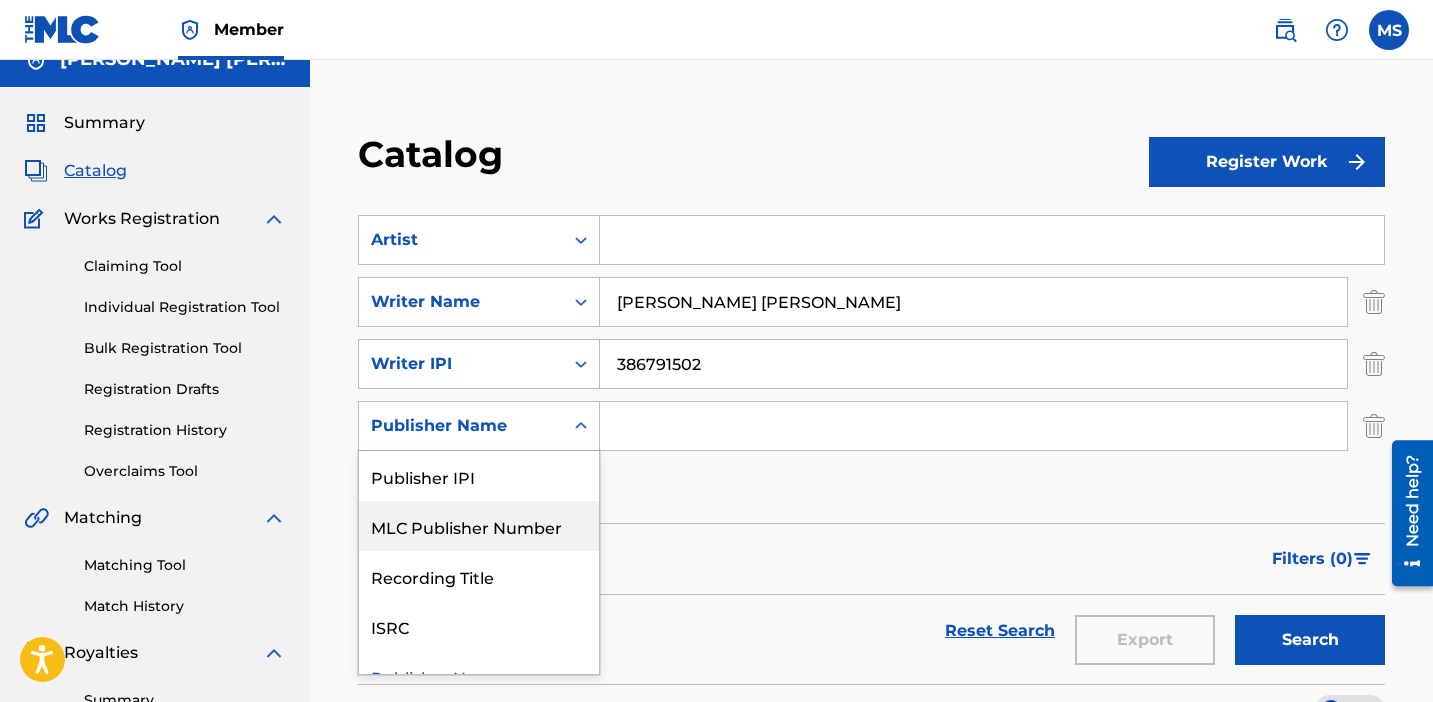 scroll, scrollTop: 27, scrollLeft: 0, axis: vertical 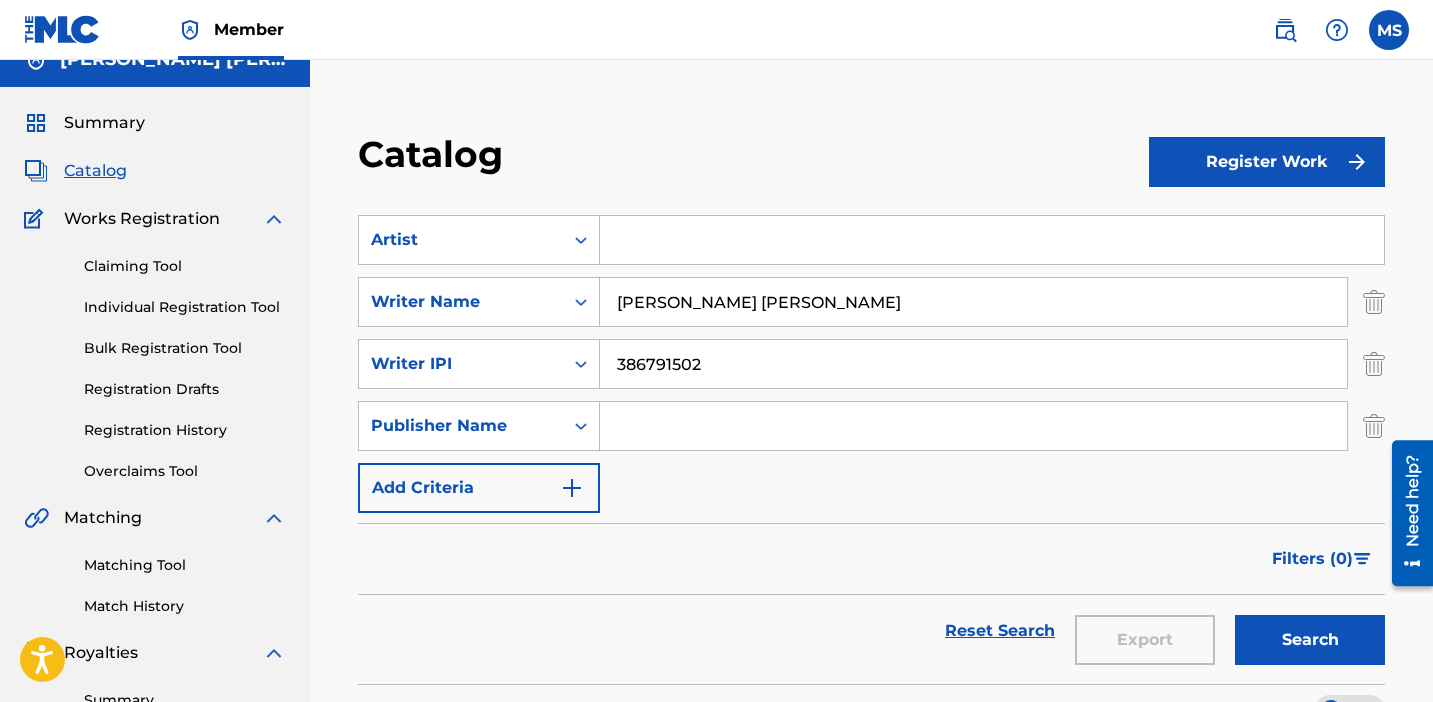click at bounding box center (581, 426) 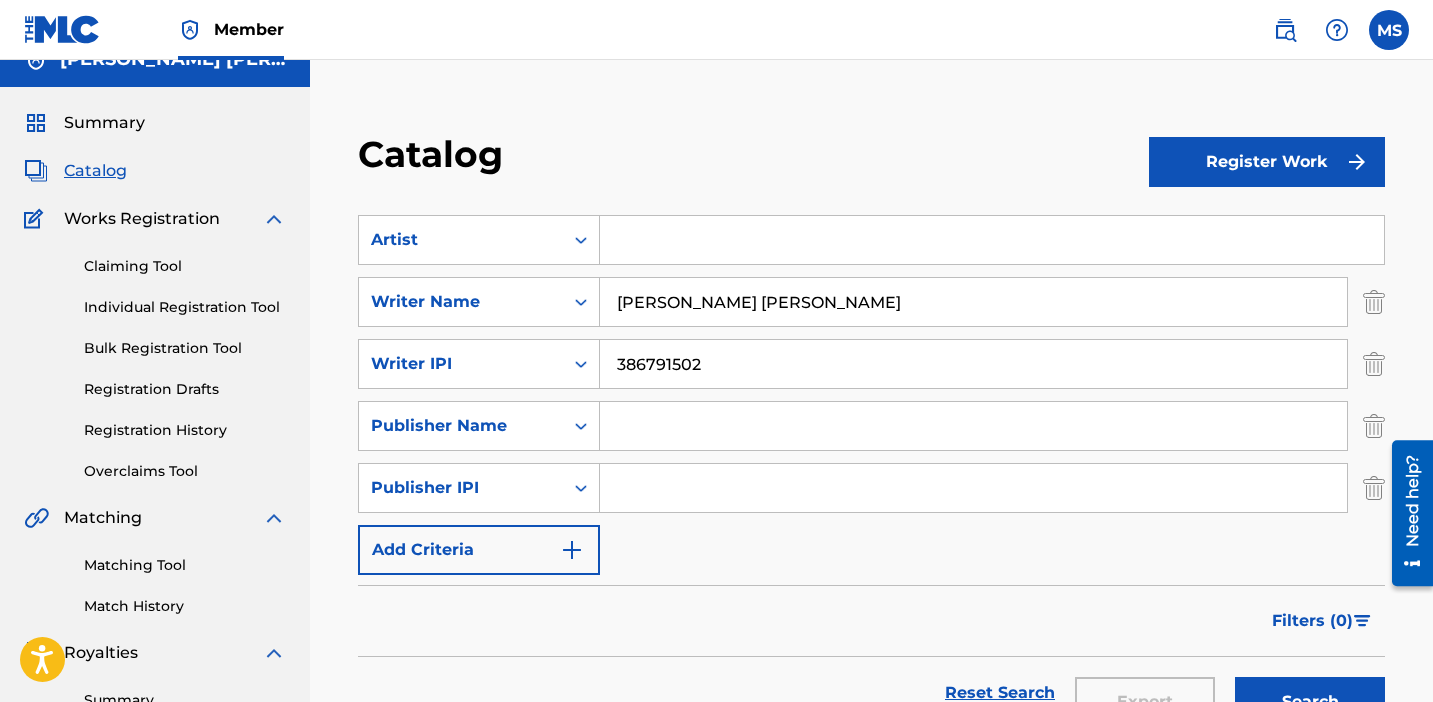 click at bounding box center [1374, 488] 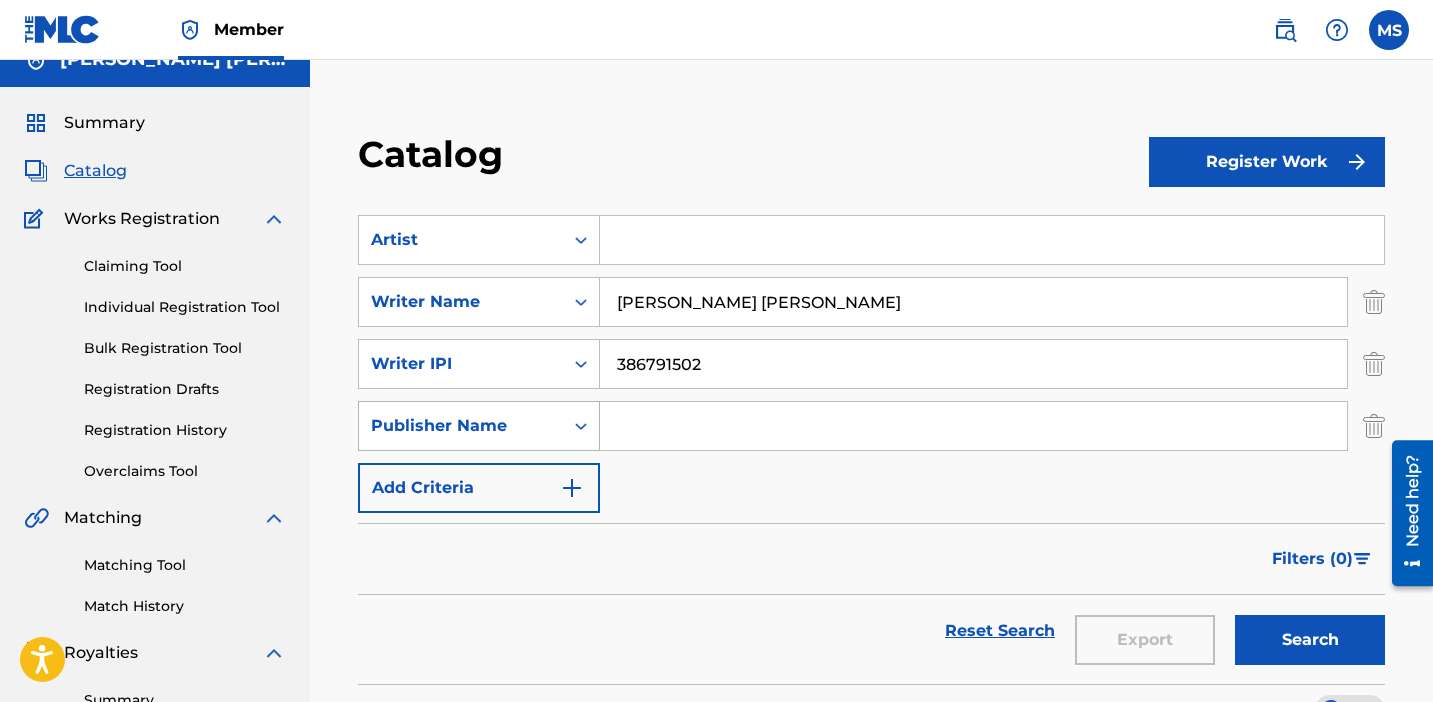 click at bounding box center (581, 426) 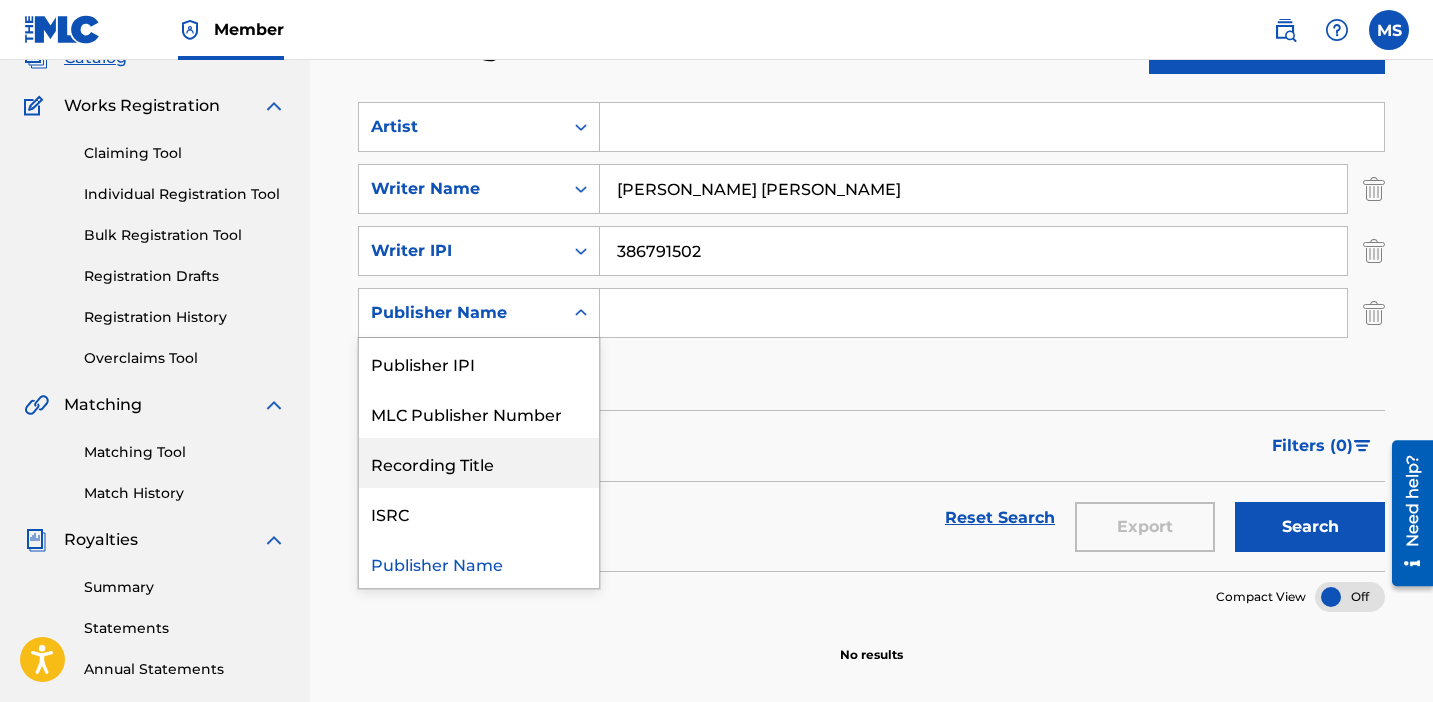 scroll, scrollTop: 129, scrollLeft: 0, axis: vertical 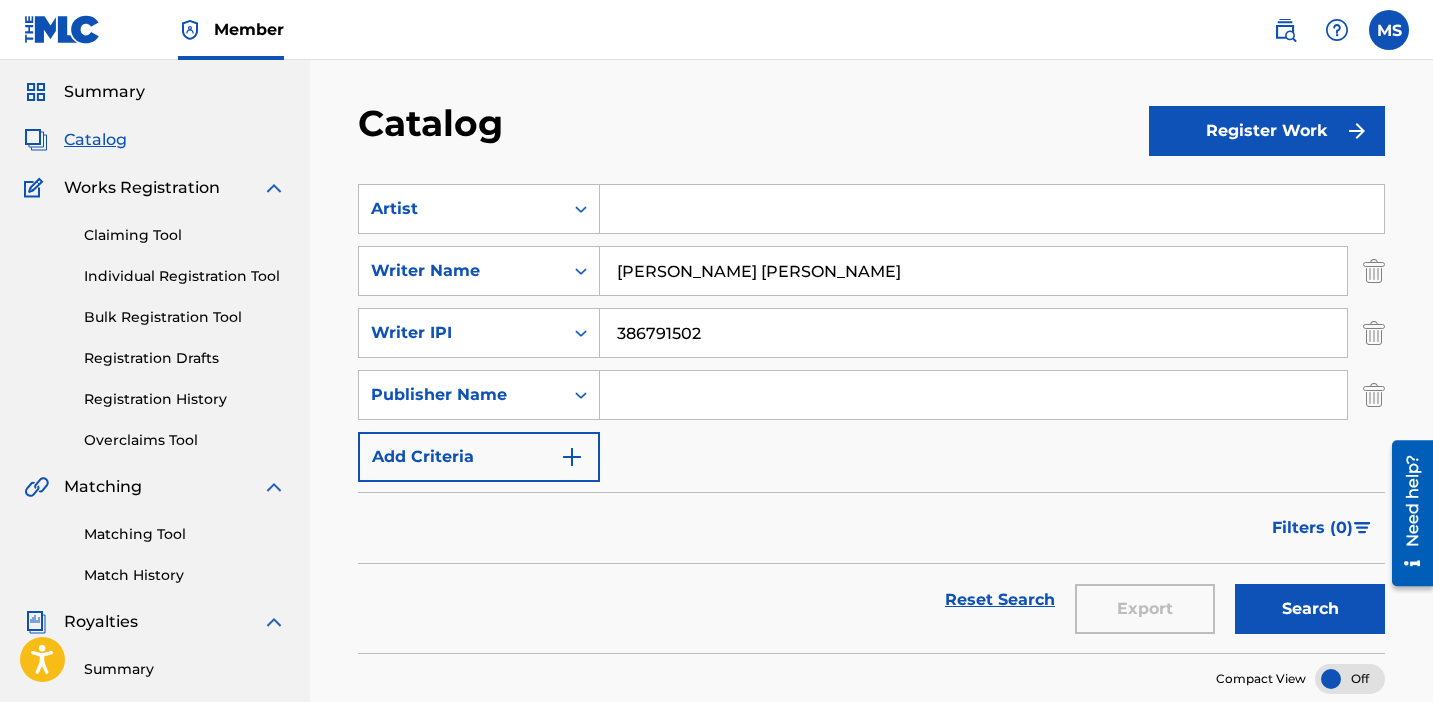 click on "Search" at bounding box center (1310, 609) 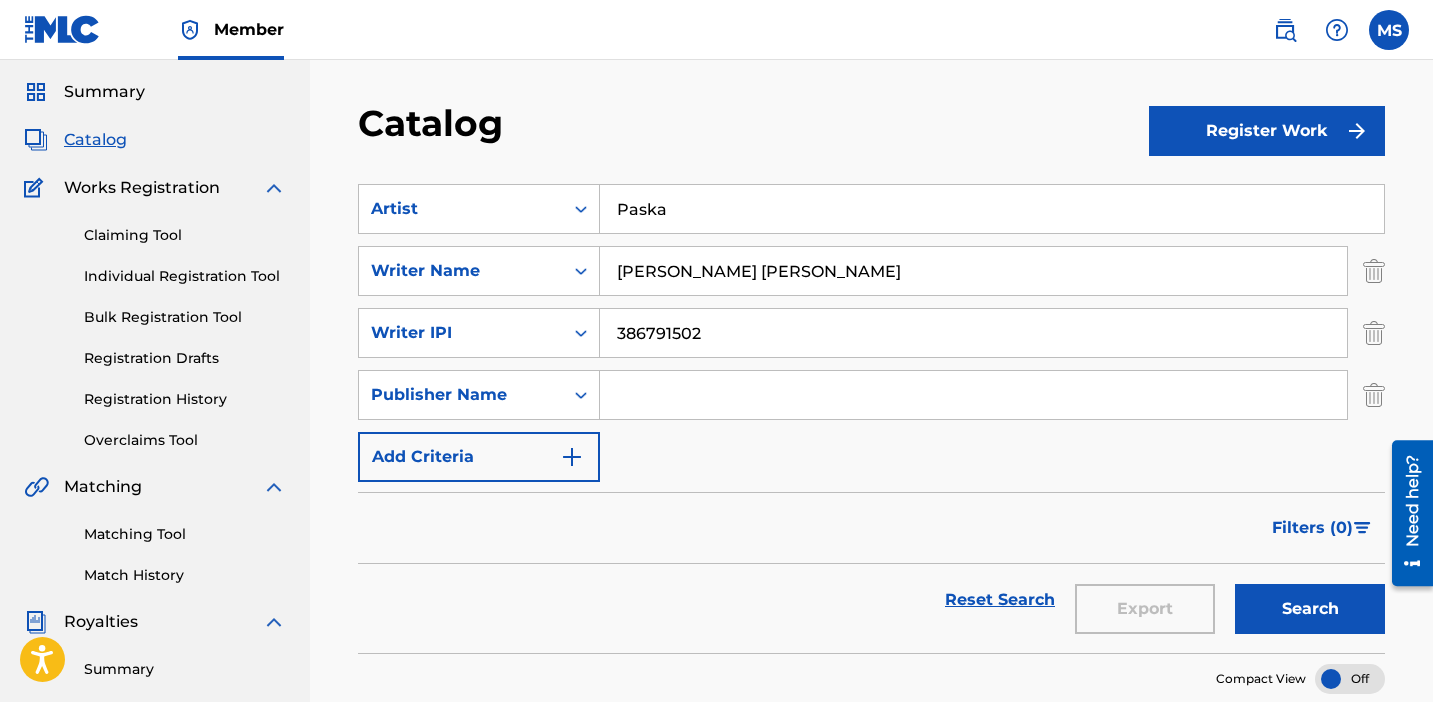 click on "Search" at bounding box center (1310, 609) 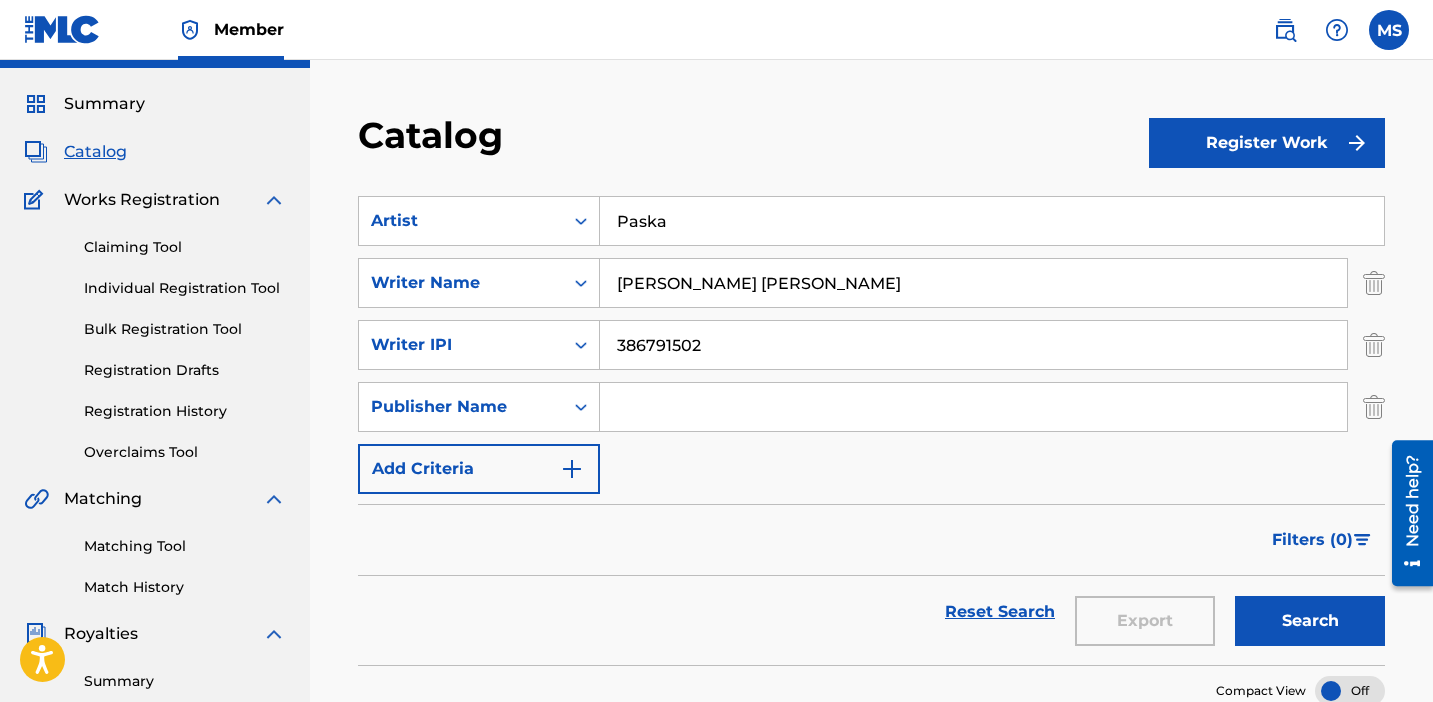 scroll, scrollTop: 49, scrollLeft: 0, axis: vertical 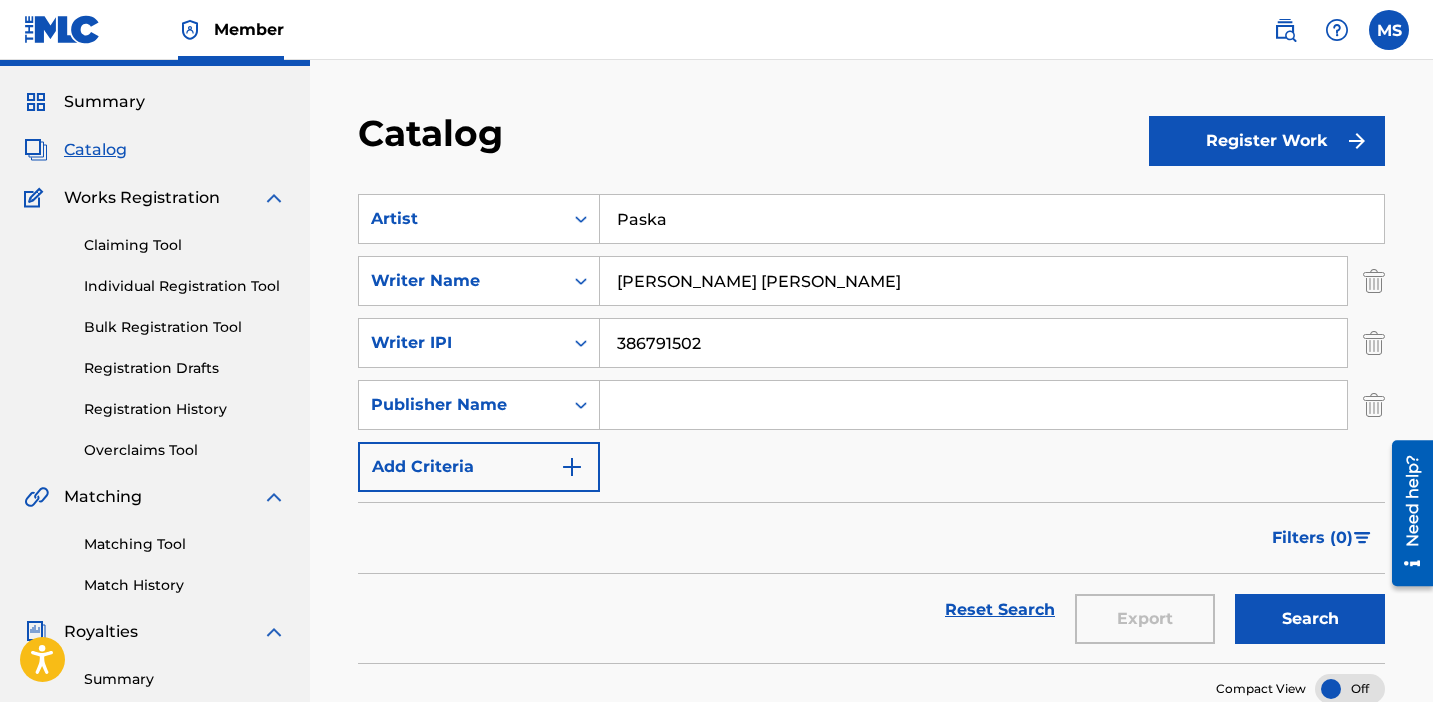 click on "Register Work" at bounding box center (1267, 141) 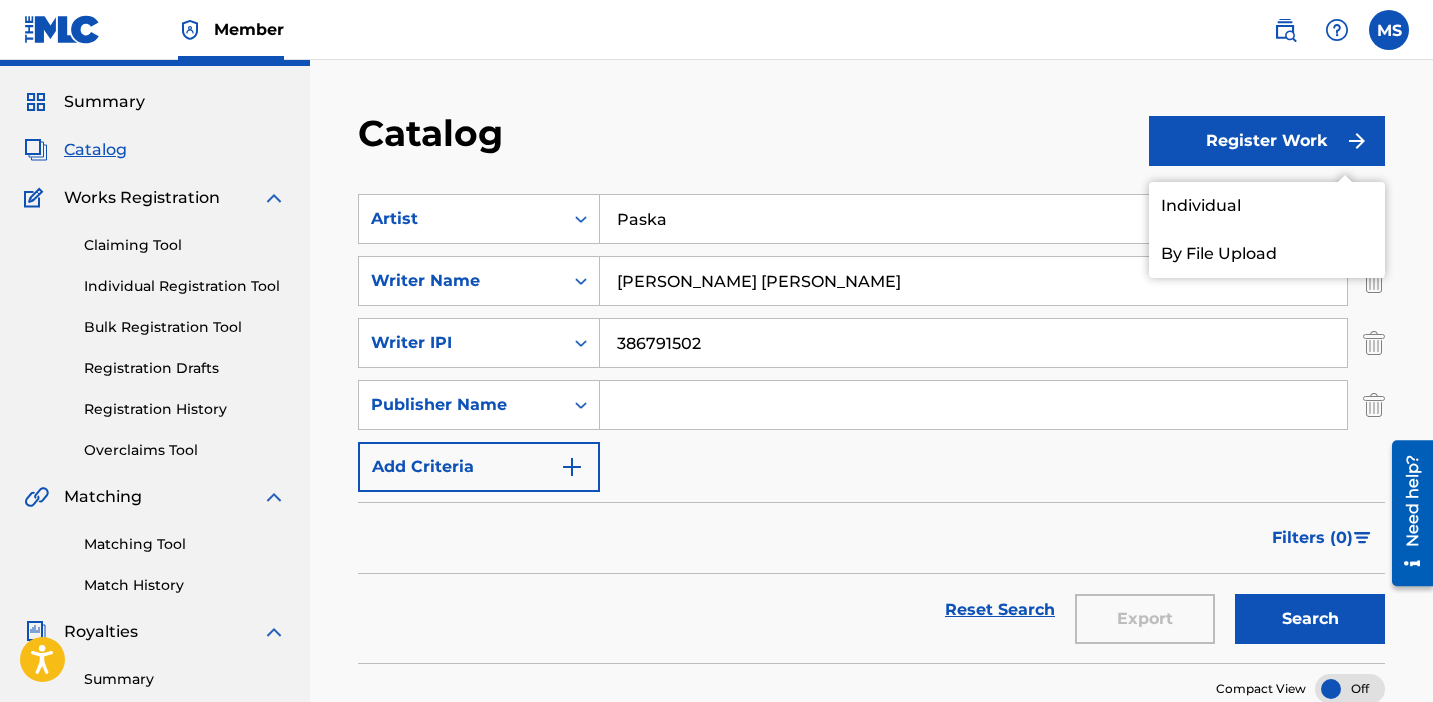 click on "Individual" at bounding box center [1267, 206] 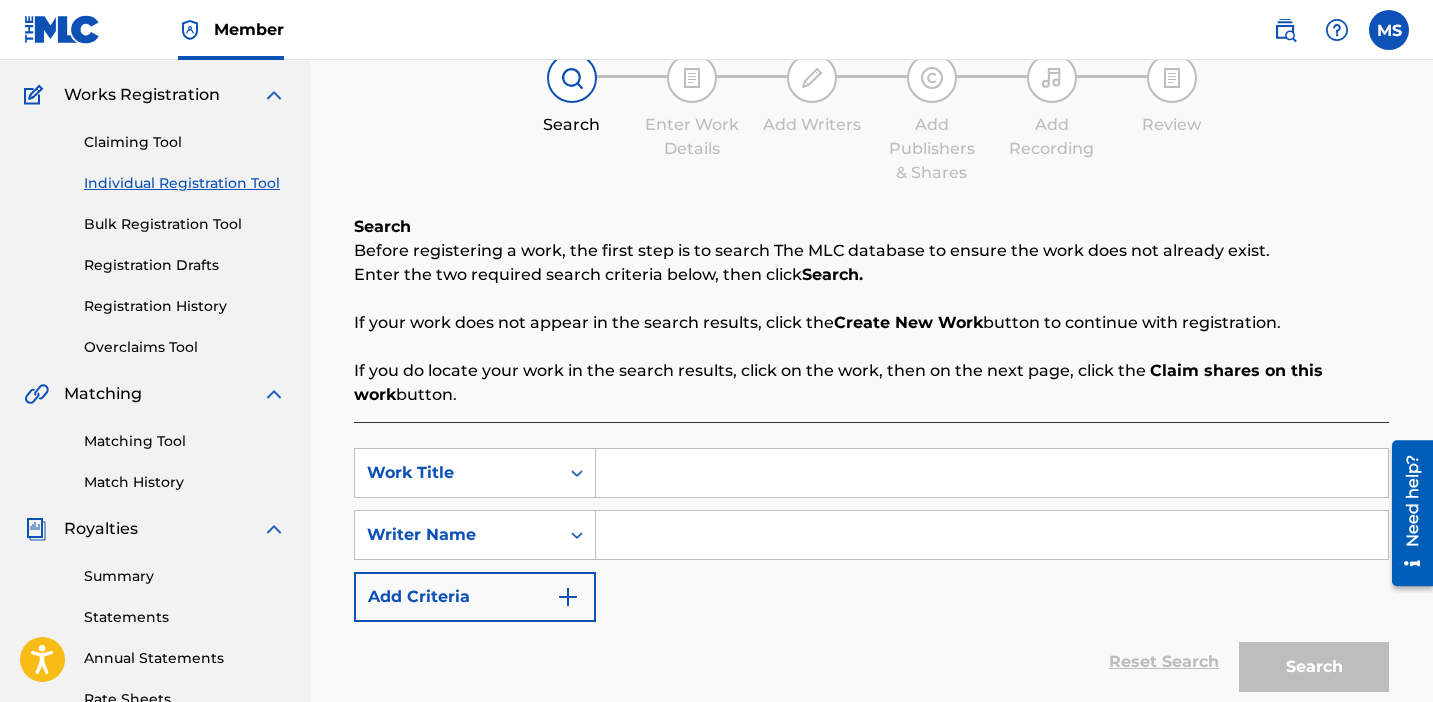 scroll, scrollTop: 0, scrollLeft: 0, axis: both 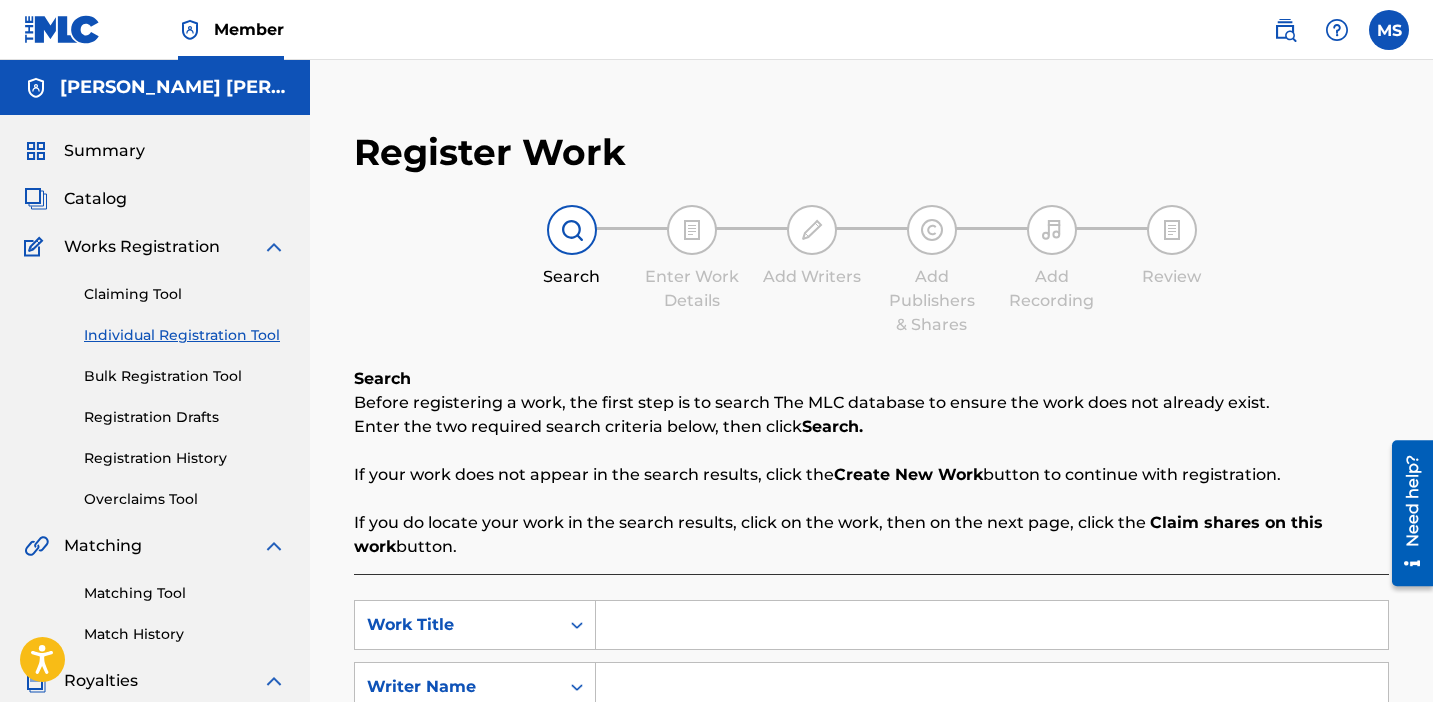 click on "Register Work Search Enter Work Details Add Writers Add Publishers & Shares Add Recording Review Search Before registering a work, the first step is to search The MLC database to ensure the work does not already exist. Enter the two required search criteria below, then click   Search.  If your work does not appear in the search results, click the  Create New Work   button to continue with registration. If you do locate your work in the search results, click on the work, then on the next page, click the   Claim shares on this work  button. SearchWithCriteria38199806-2f9b-4878-84af-12c53b8f7e1d Work Title SearchWithCriteriad2febcee-a84b-4fab-bd4e-330eb7c075f1 Writer Name Add Criteria Reset Search Search" at bounding box center (871, 526) 